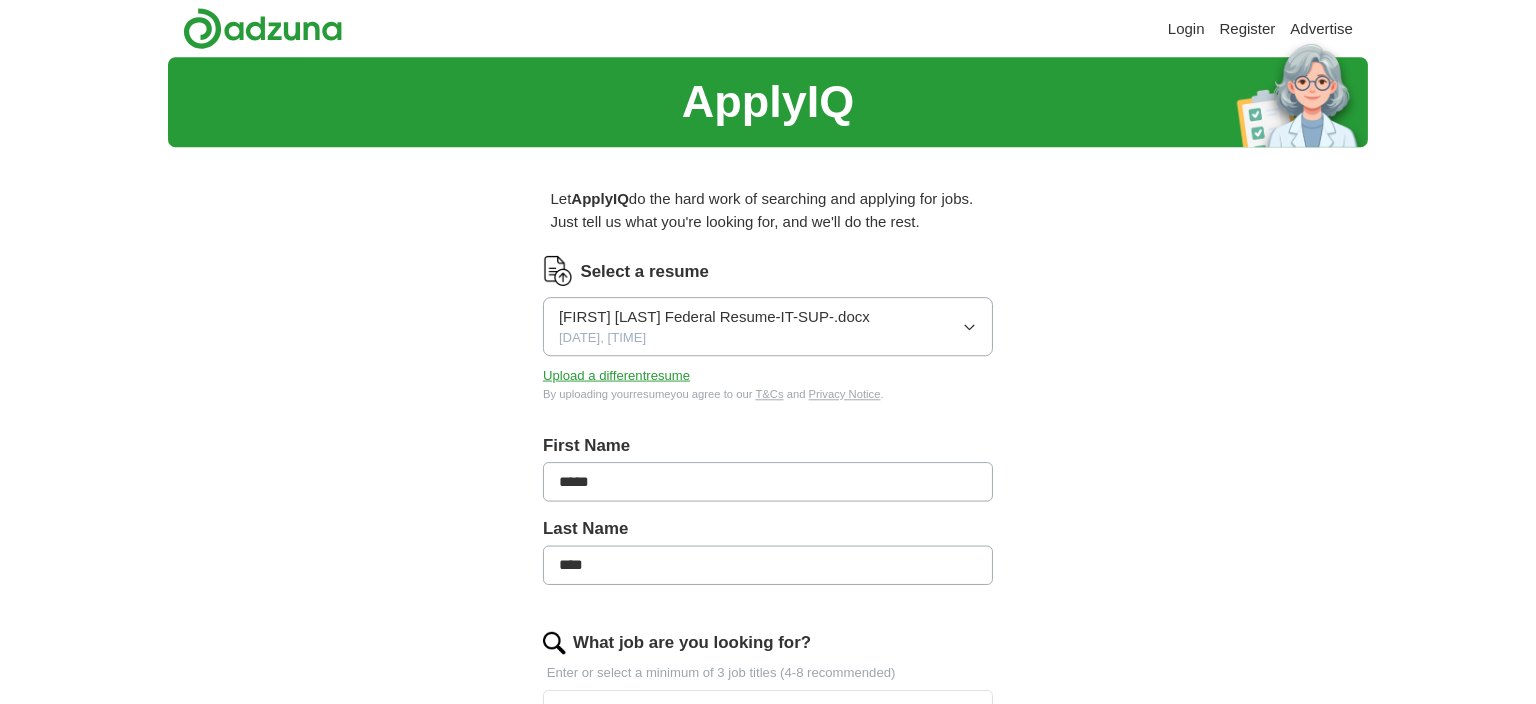 scroll, scrollTop: 0, scrollLeft: 0, axis: both 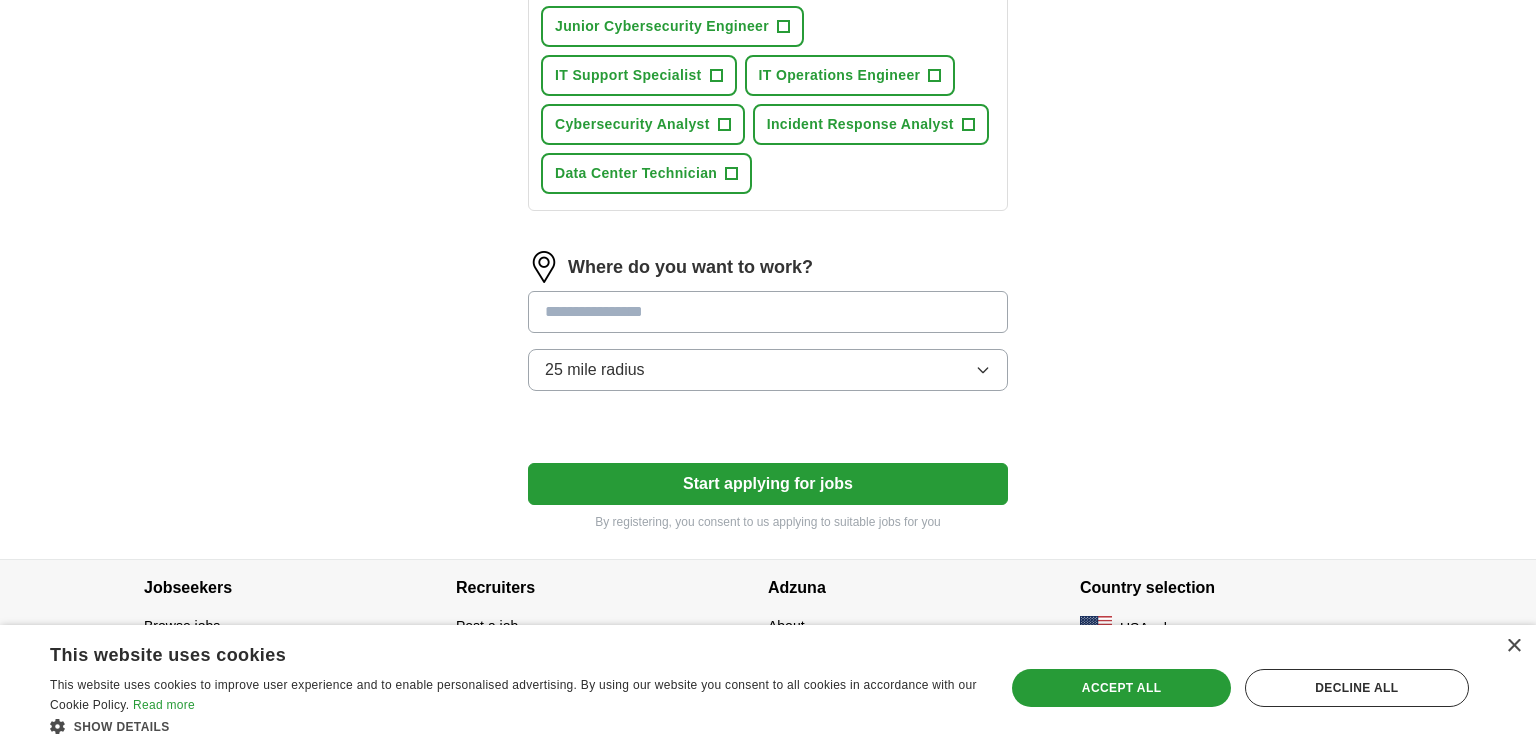 click at bounding box center [768, 312] 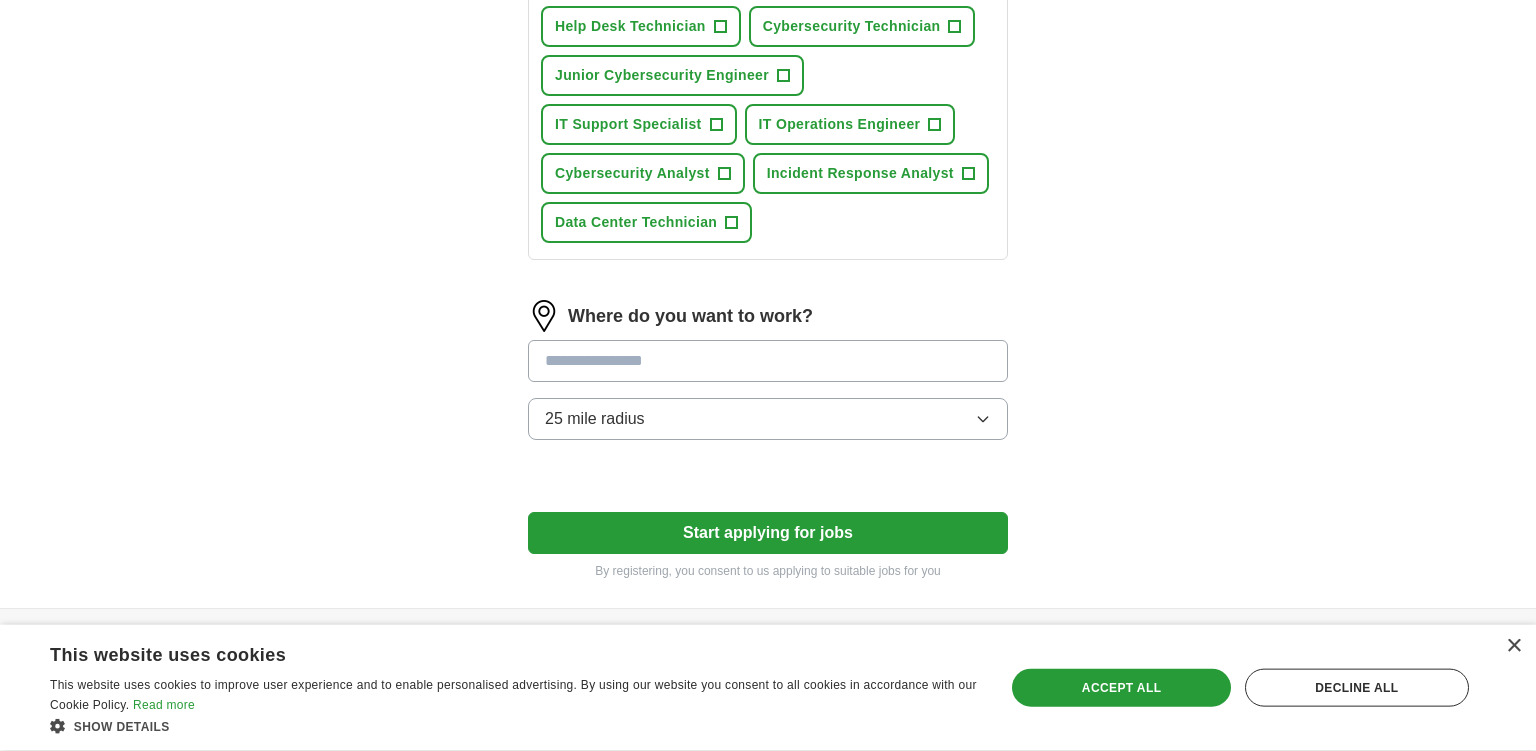 scroll, scrollTop: 944, scrollLeft: 0, axis: vertical 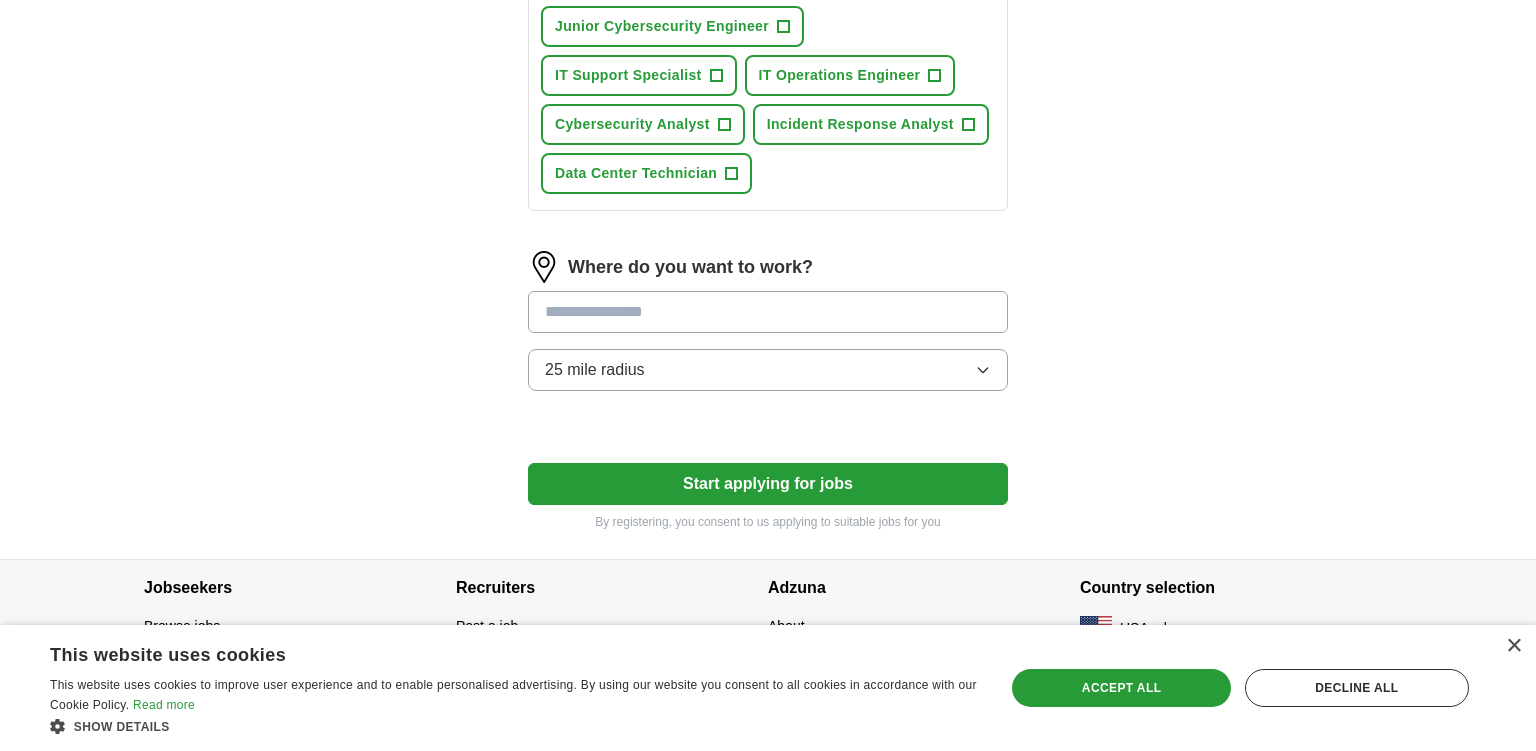click at bounding box center (768, 312) 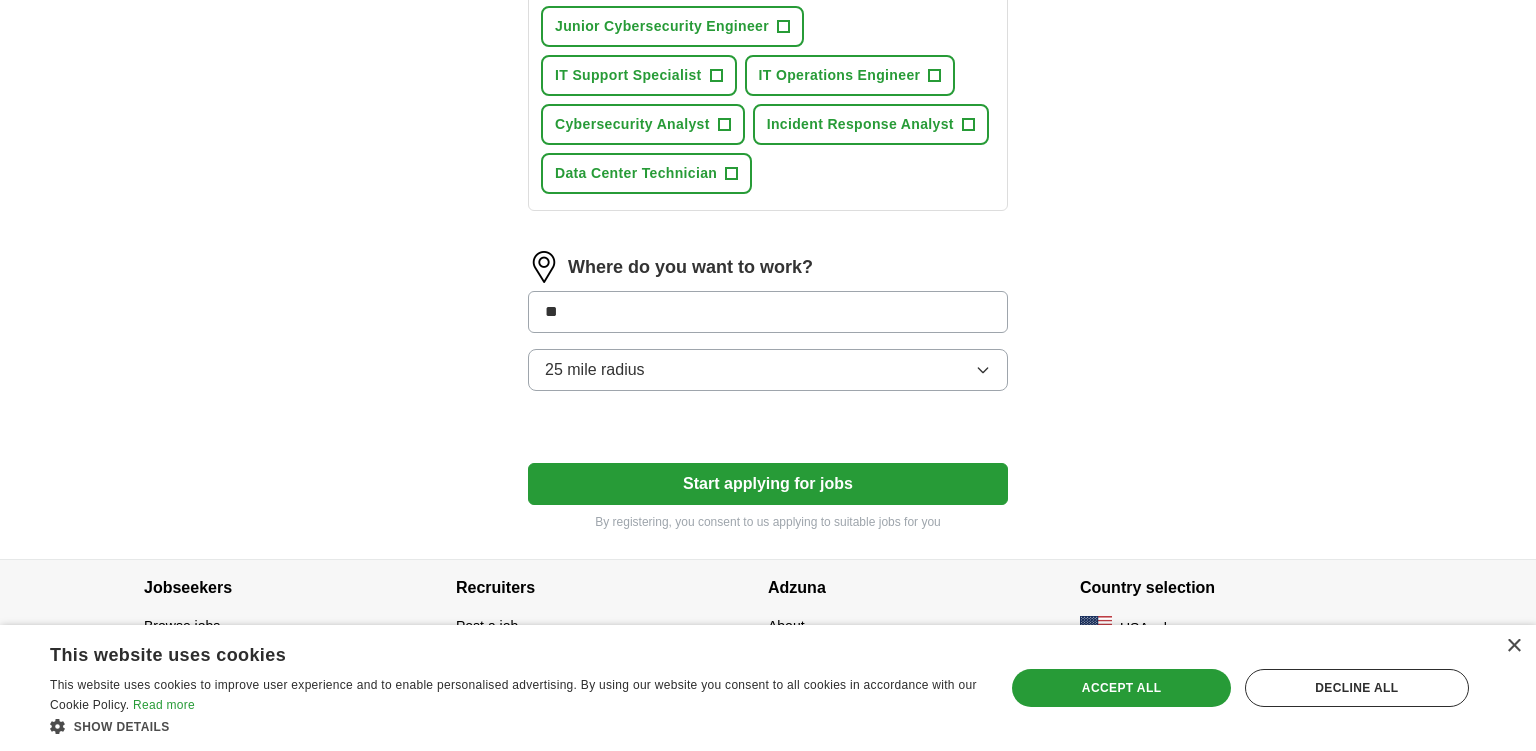 type on "***" 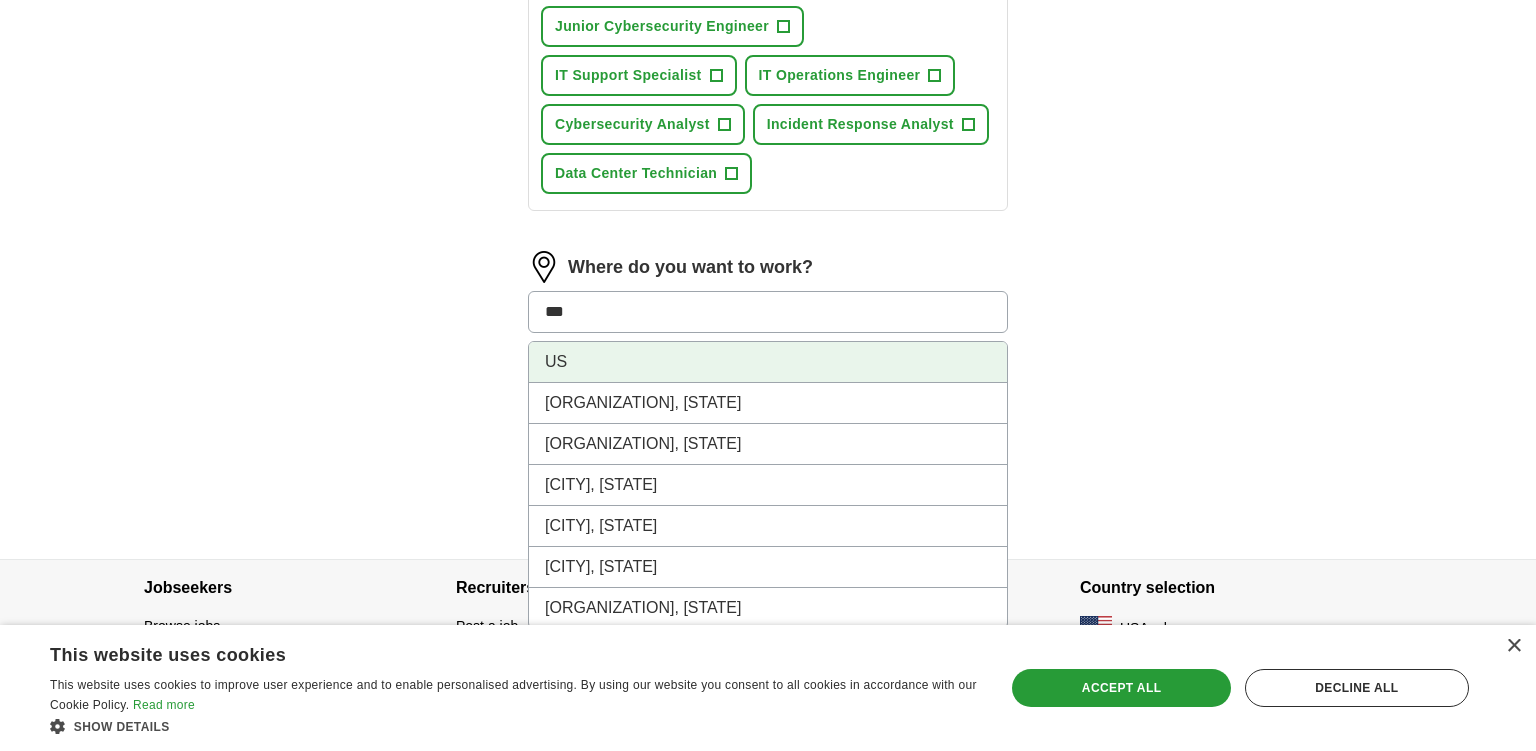 click on "US" at bounding box center [768, 362] 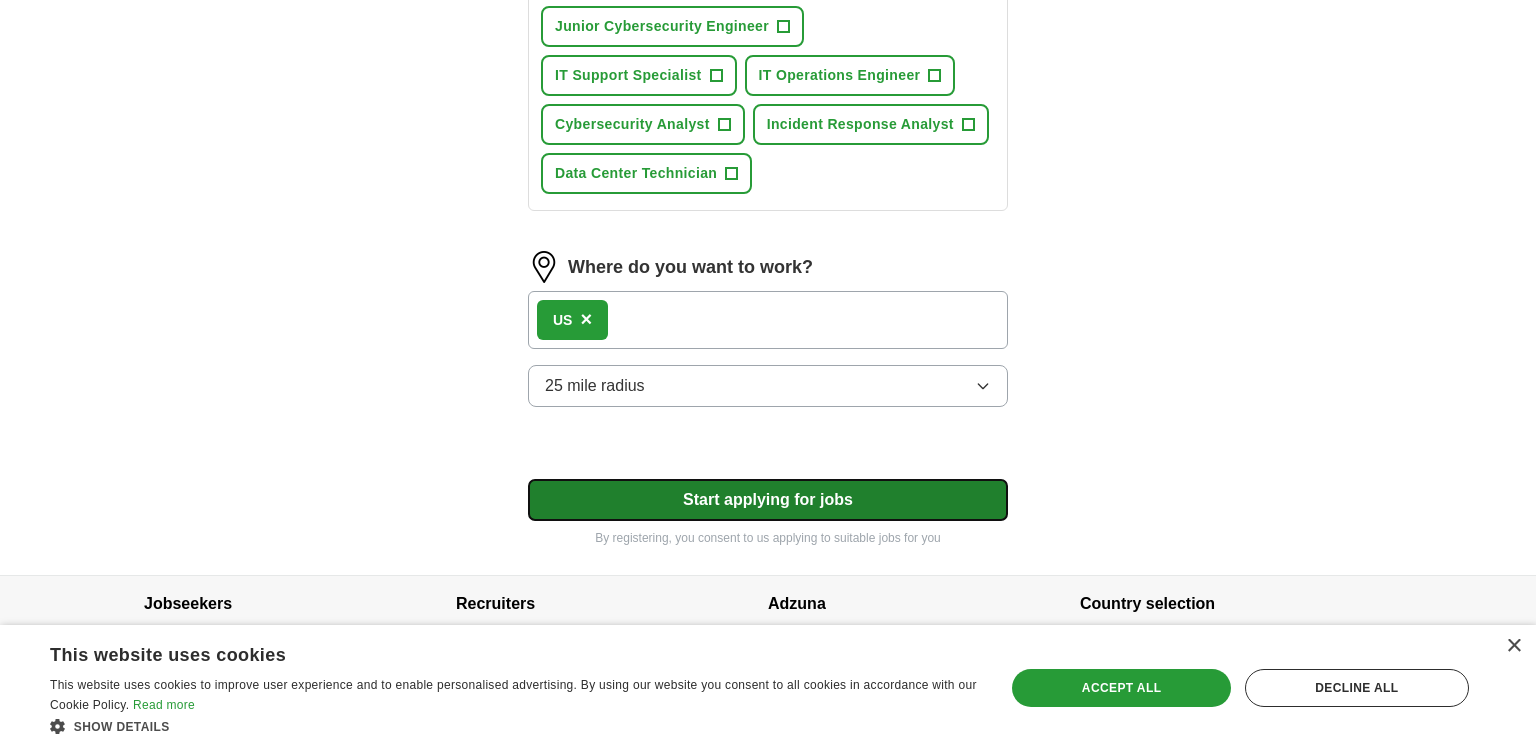 click on "Start applying for jobs" at bounding box center [768, 500] 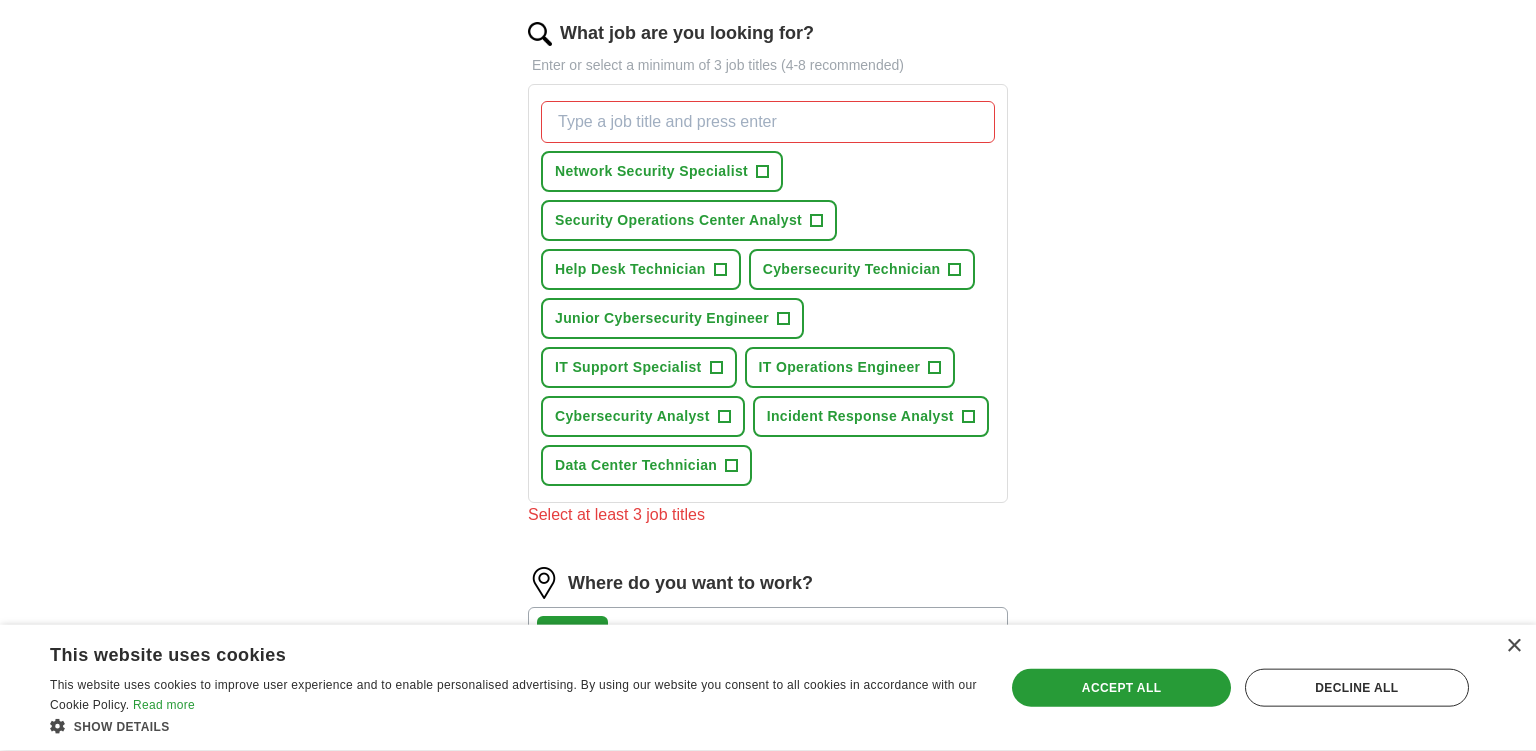 scroll, scrollTop: 628, scrollLeft: 0, axis: vertical 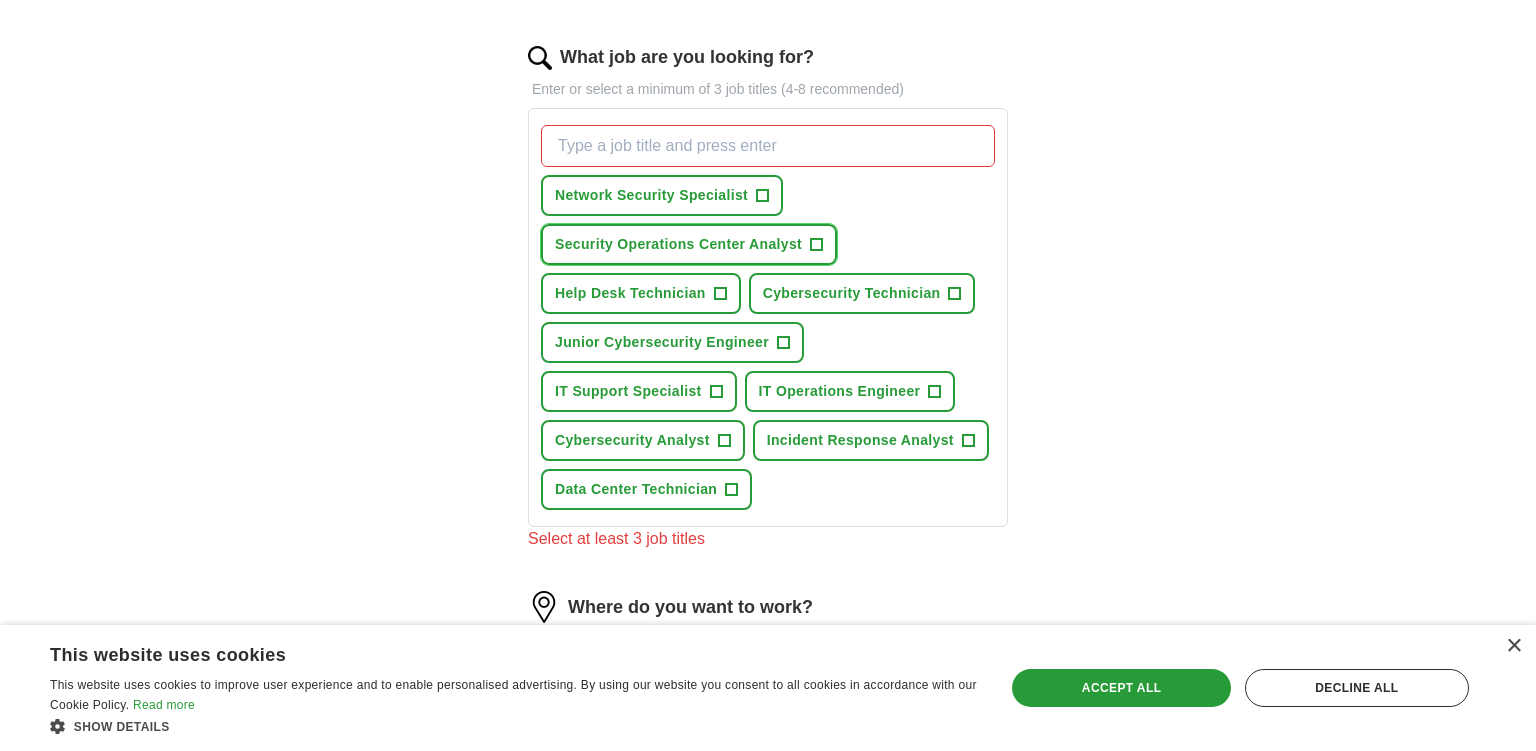 click on "Security Operations Center Analyst" at bounding box center (678, 244) 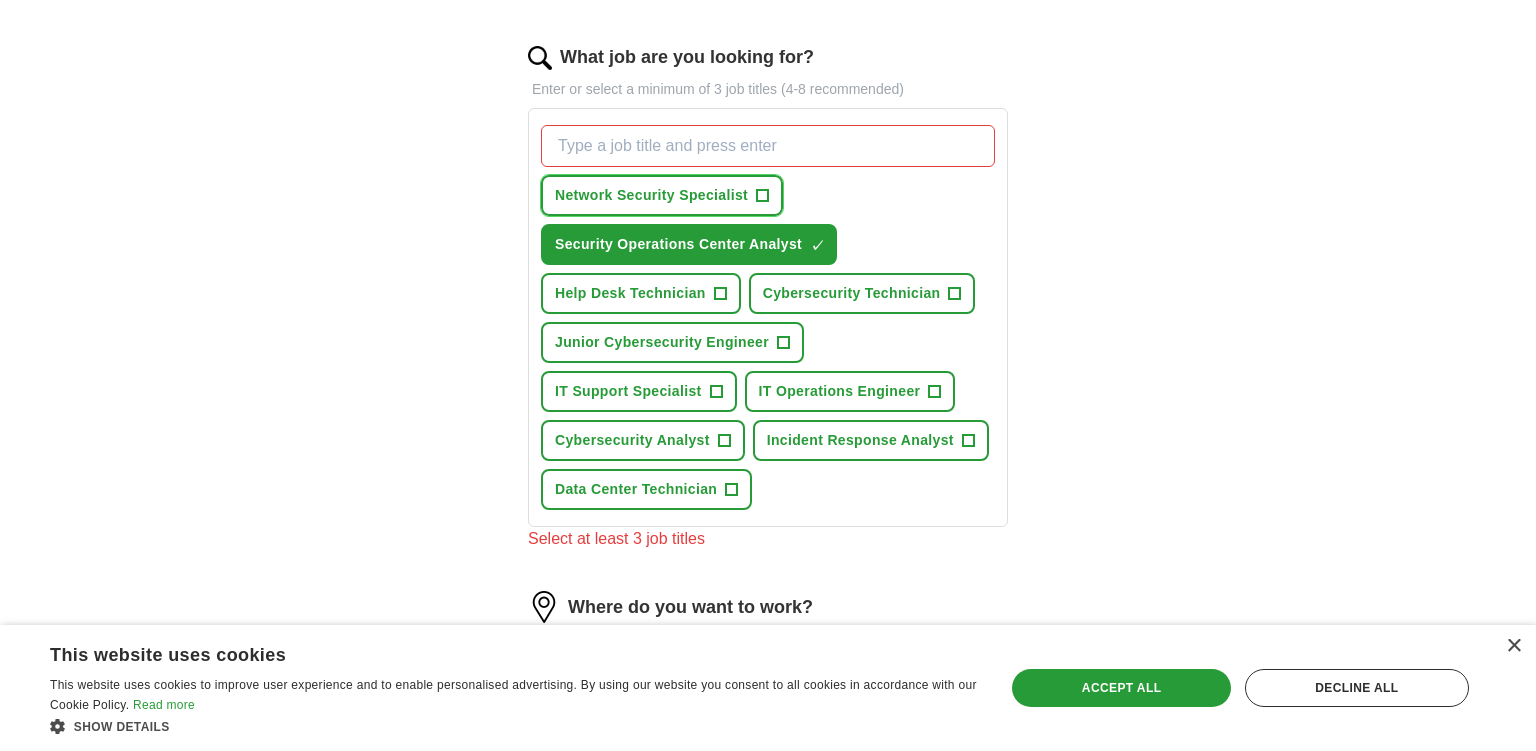 click on "Network Security Specialist" at bounding box center (651, 195) 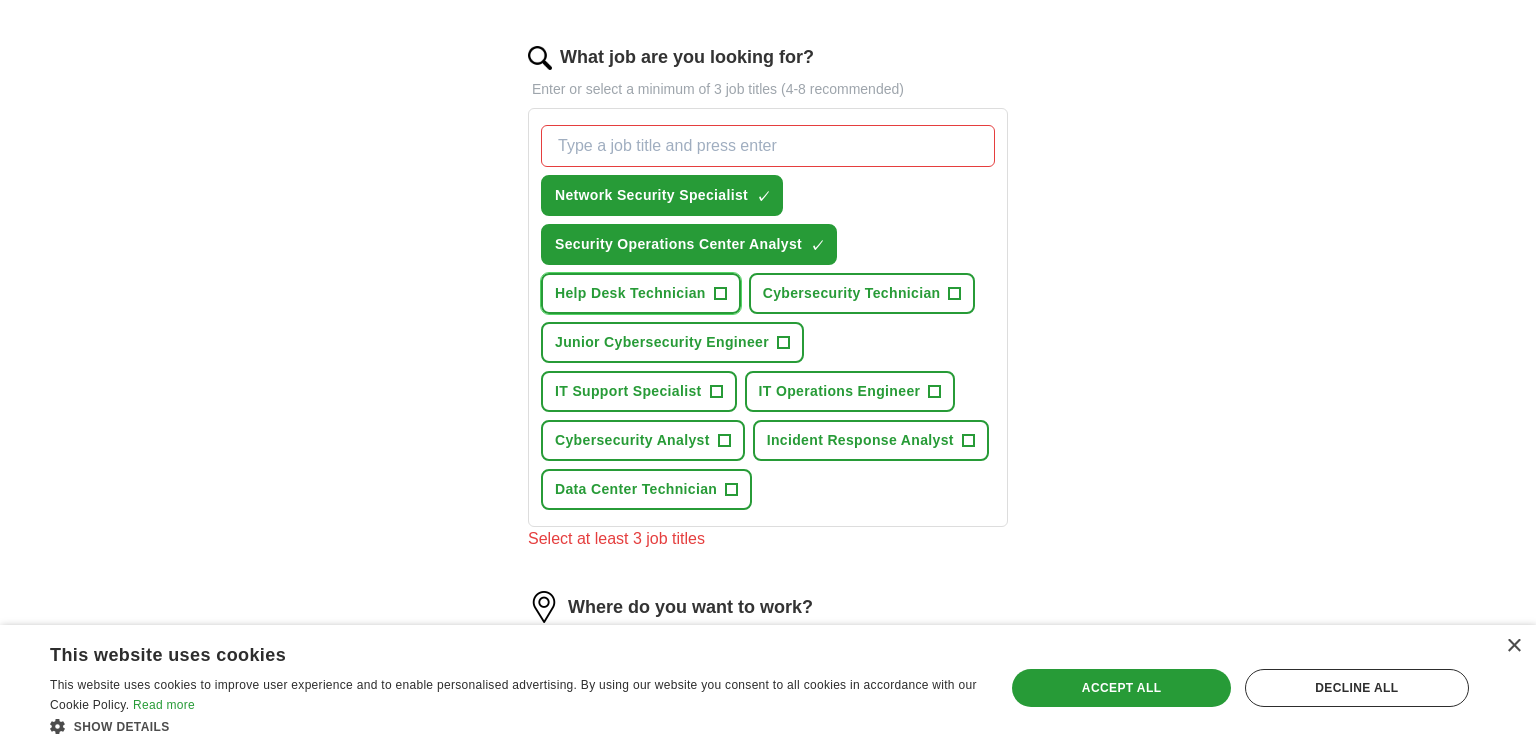 click on "Help Desk Technician" at bounding box center (630, 293) 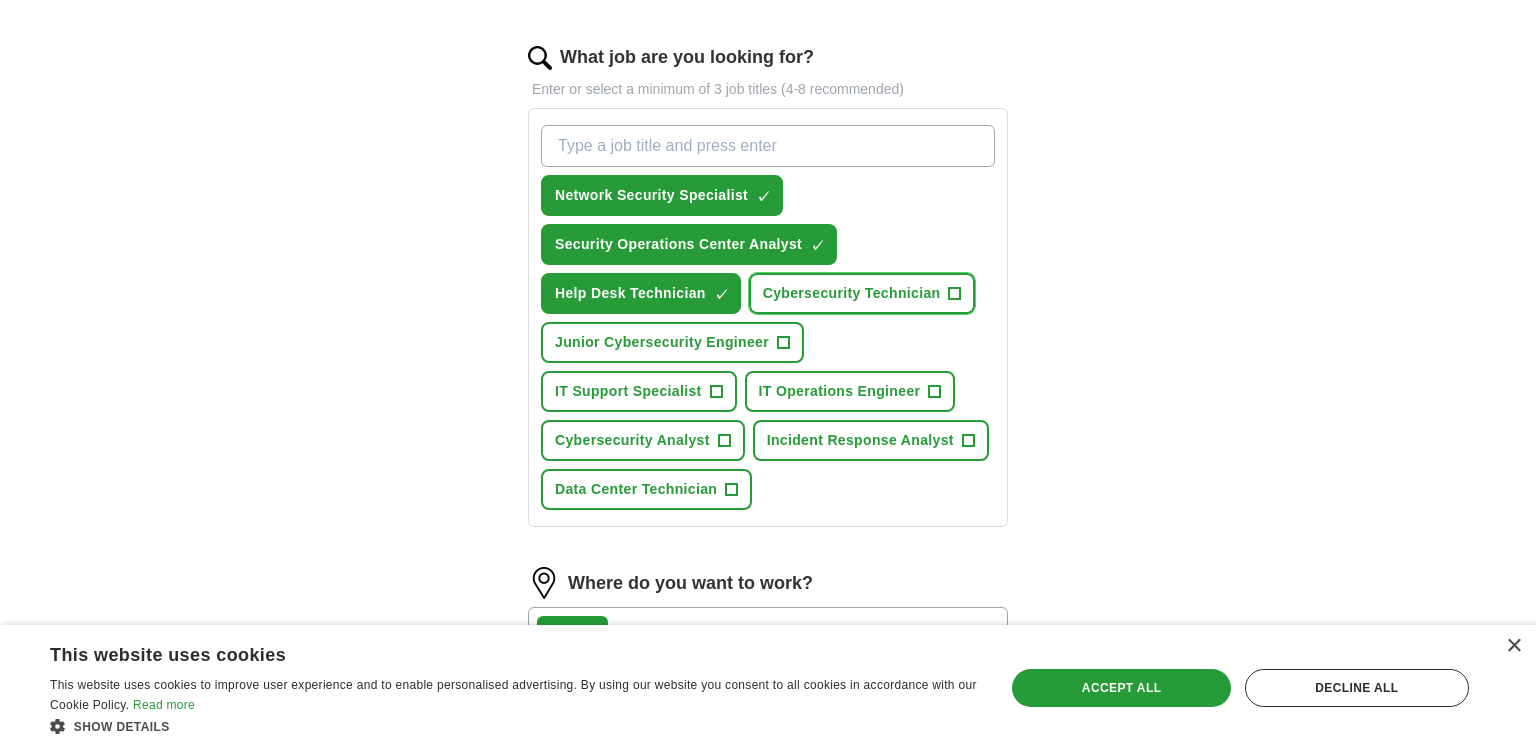 click on "Cybersecurity Technician" at bounding box center (852, 293) 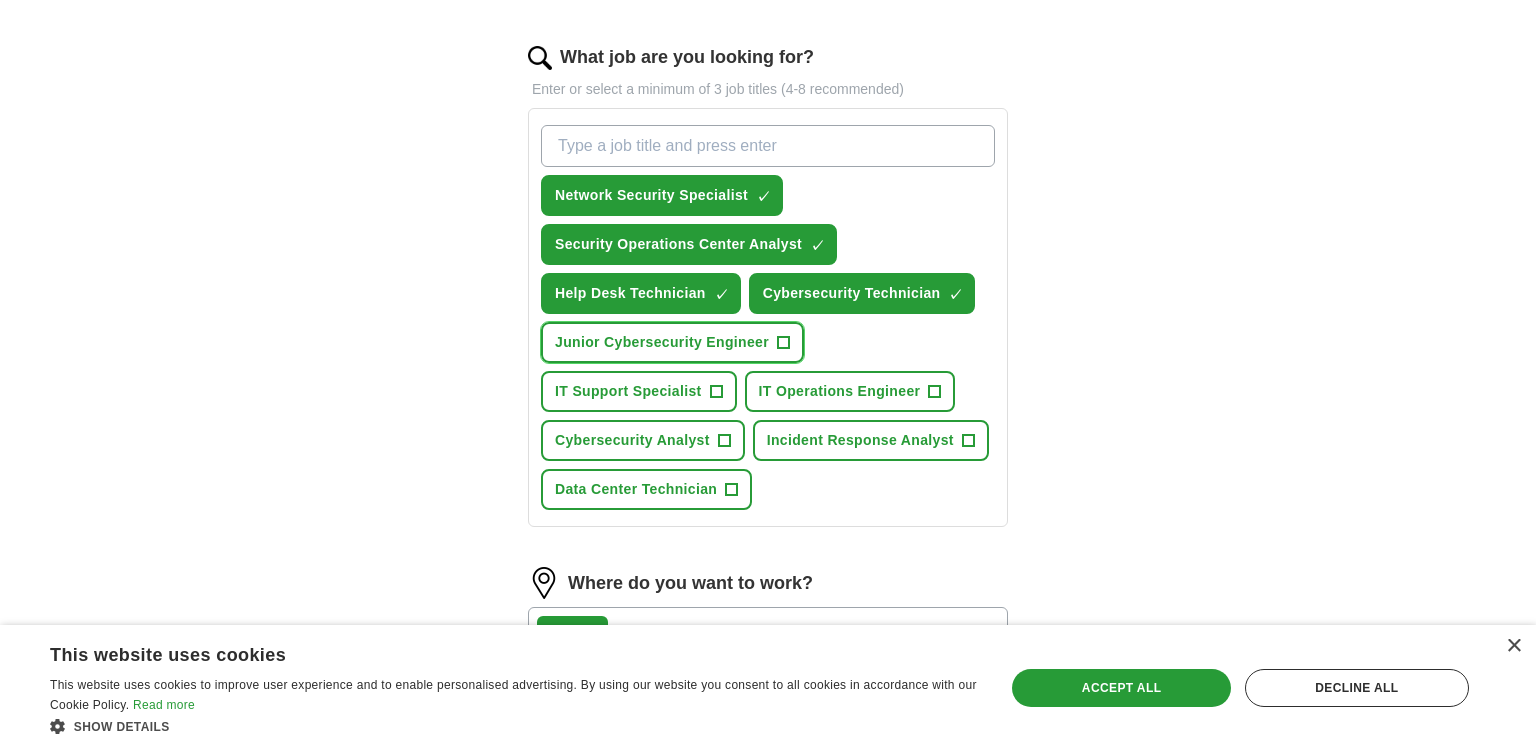 click on "Junior Cybersecurity Engineer" at bounding box center (662, 342) 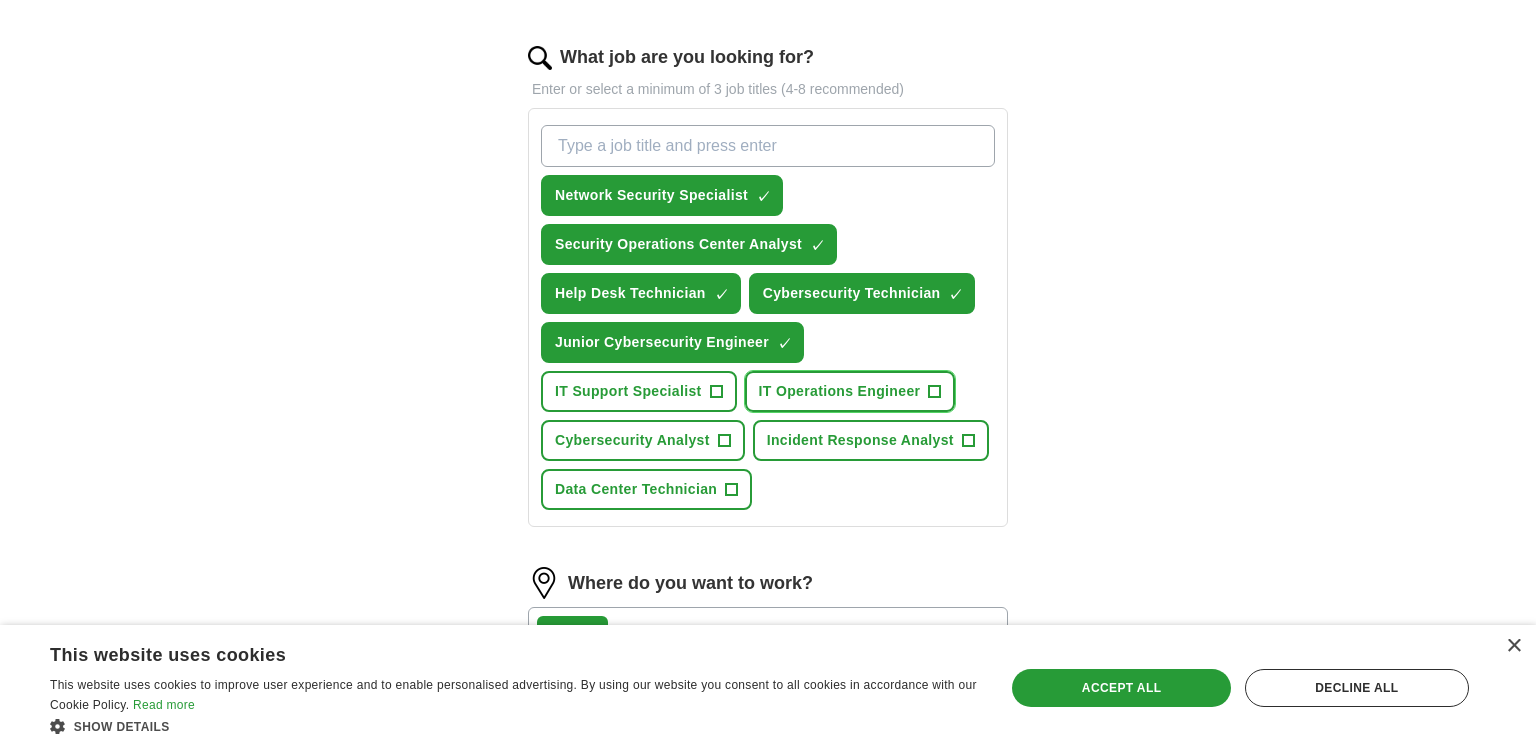 click on "IT Operations Engineer" at bounding box center (840, 391) 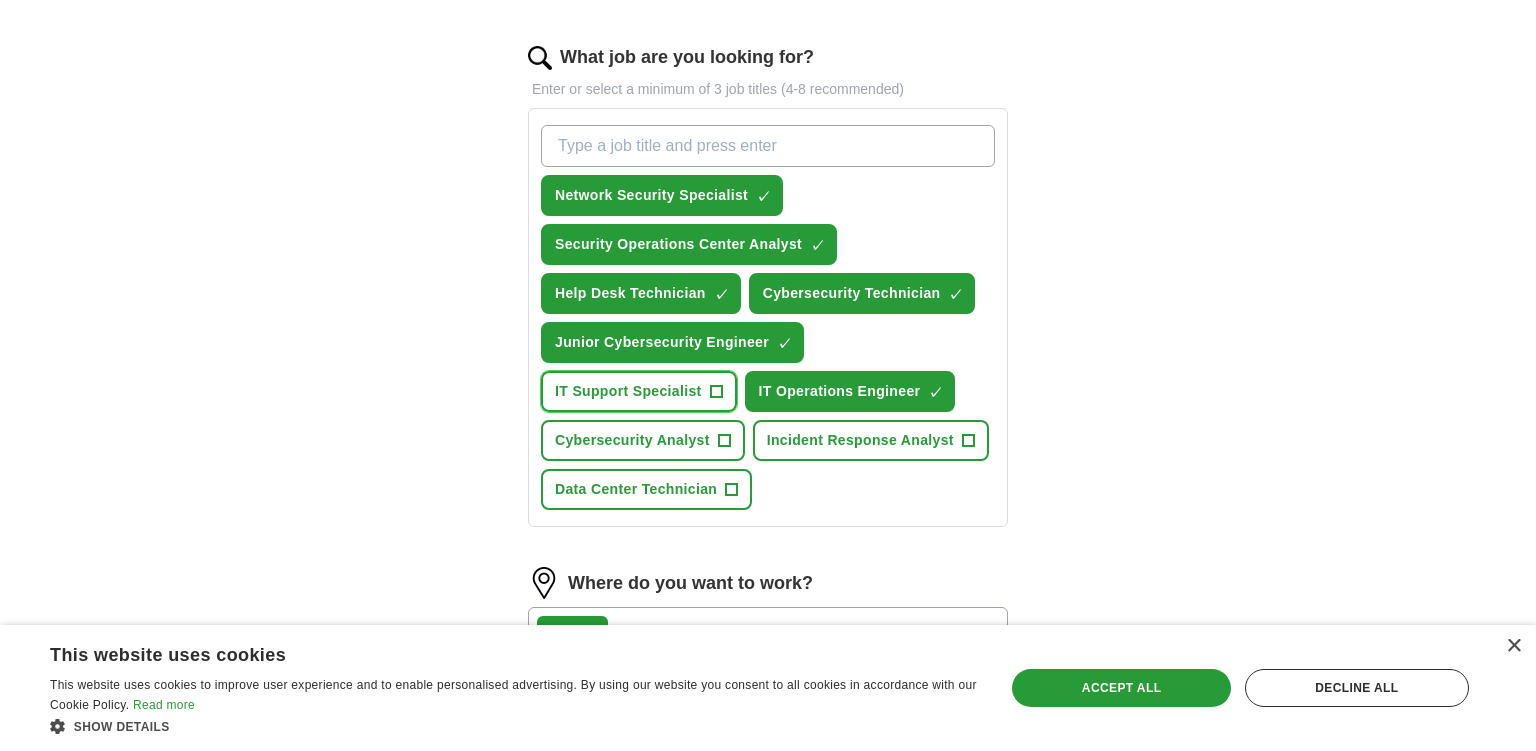 click on "IT Support Specialist" at bounding box center (628, 391) 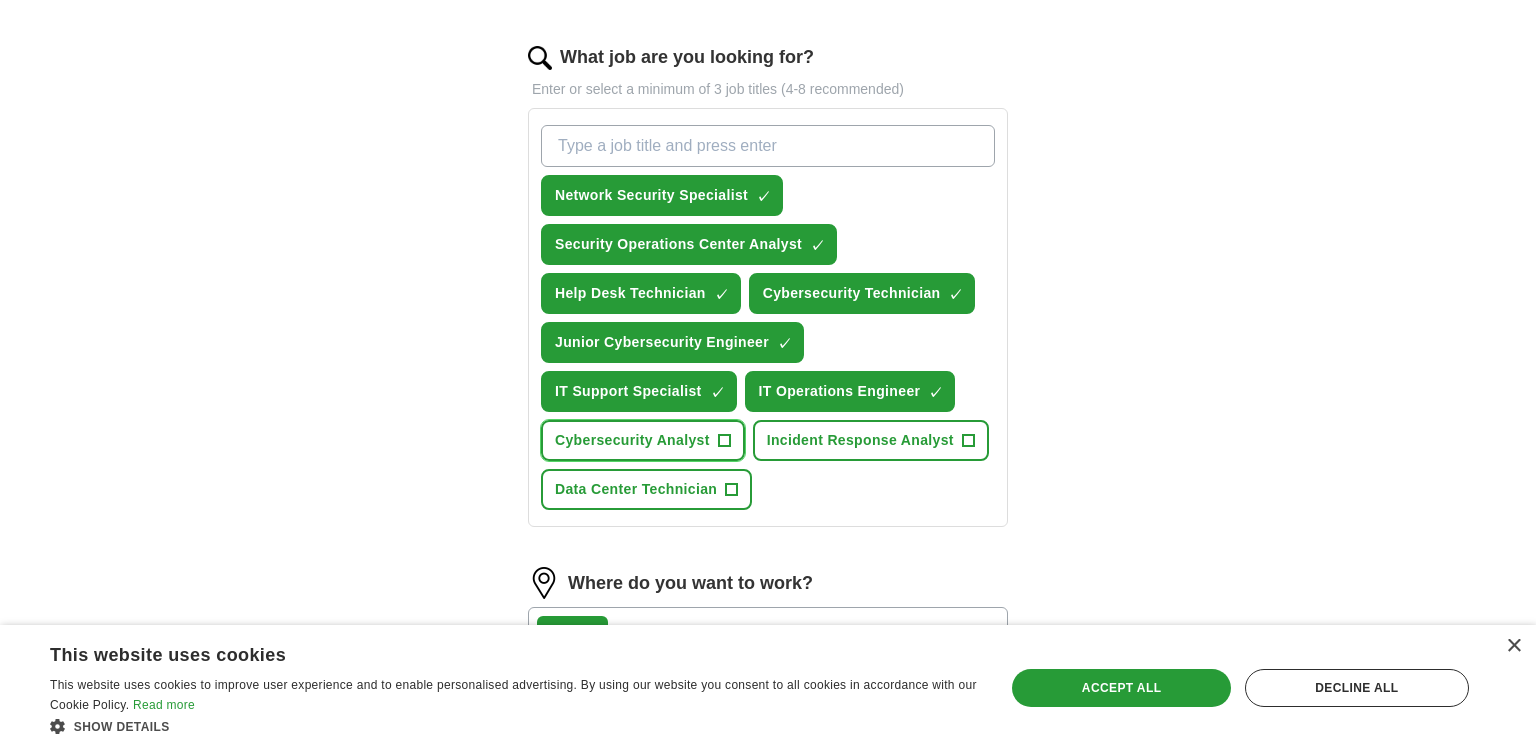 click on "Cybersecurity Analyst" at bounding box center (632, 440) 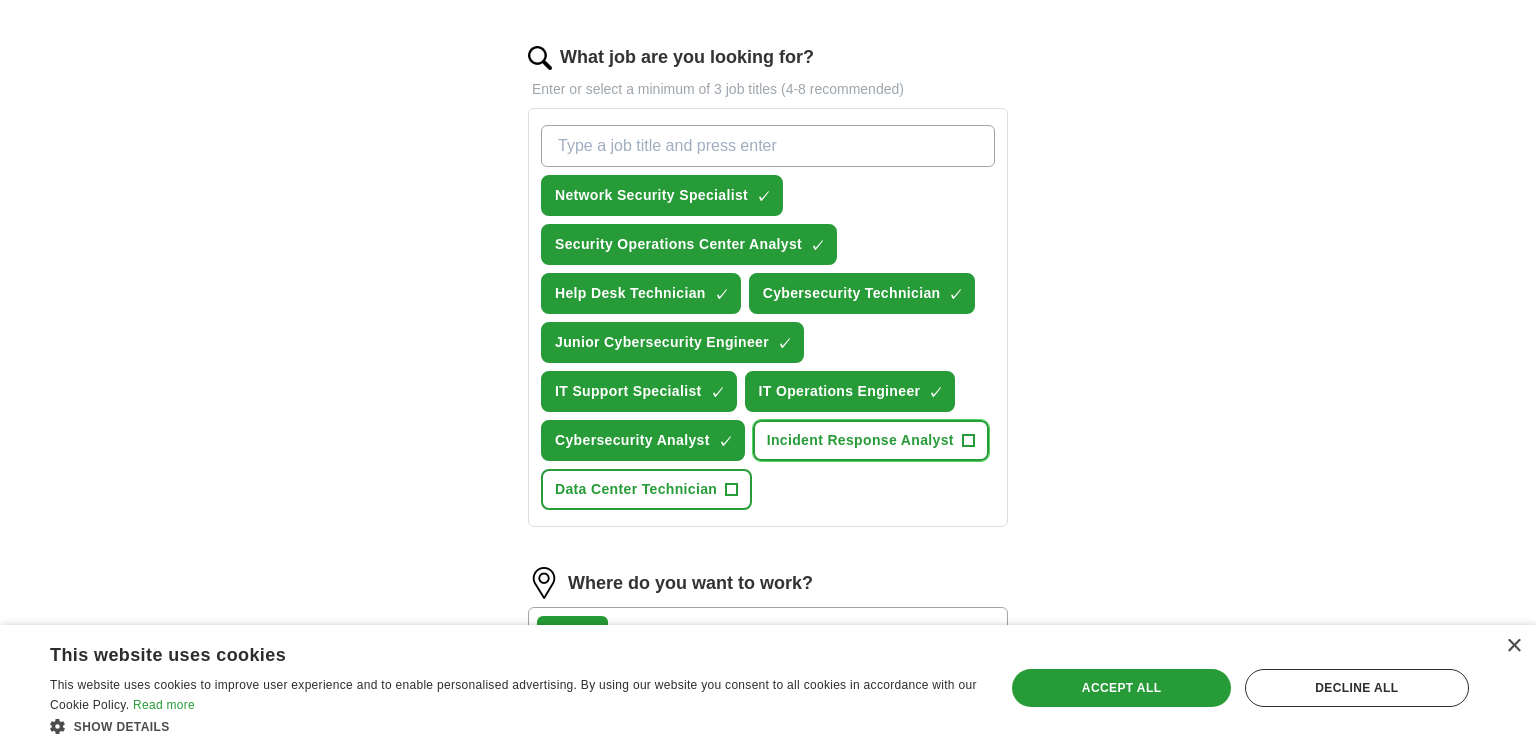 click on "Incident Response Analyst" at bounding box center (860, 440) 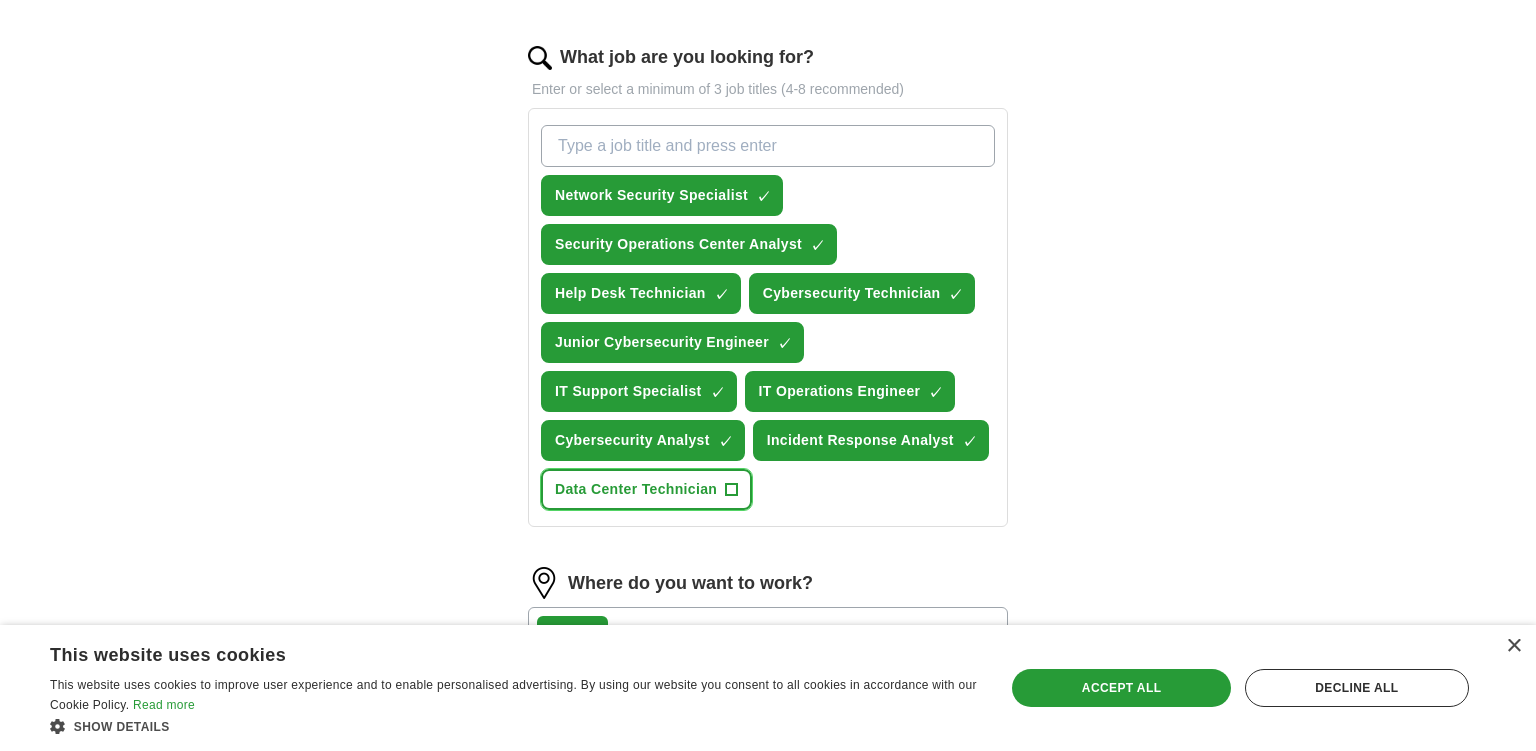 click on "Data Center Technician" at bounding box center (636, 489) 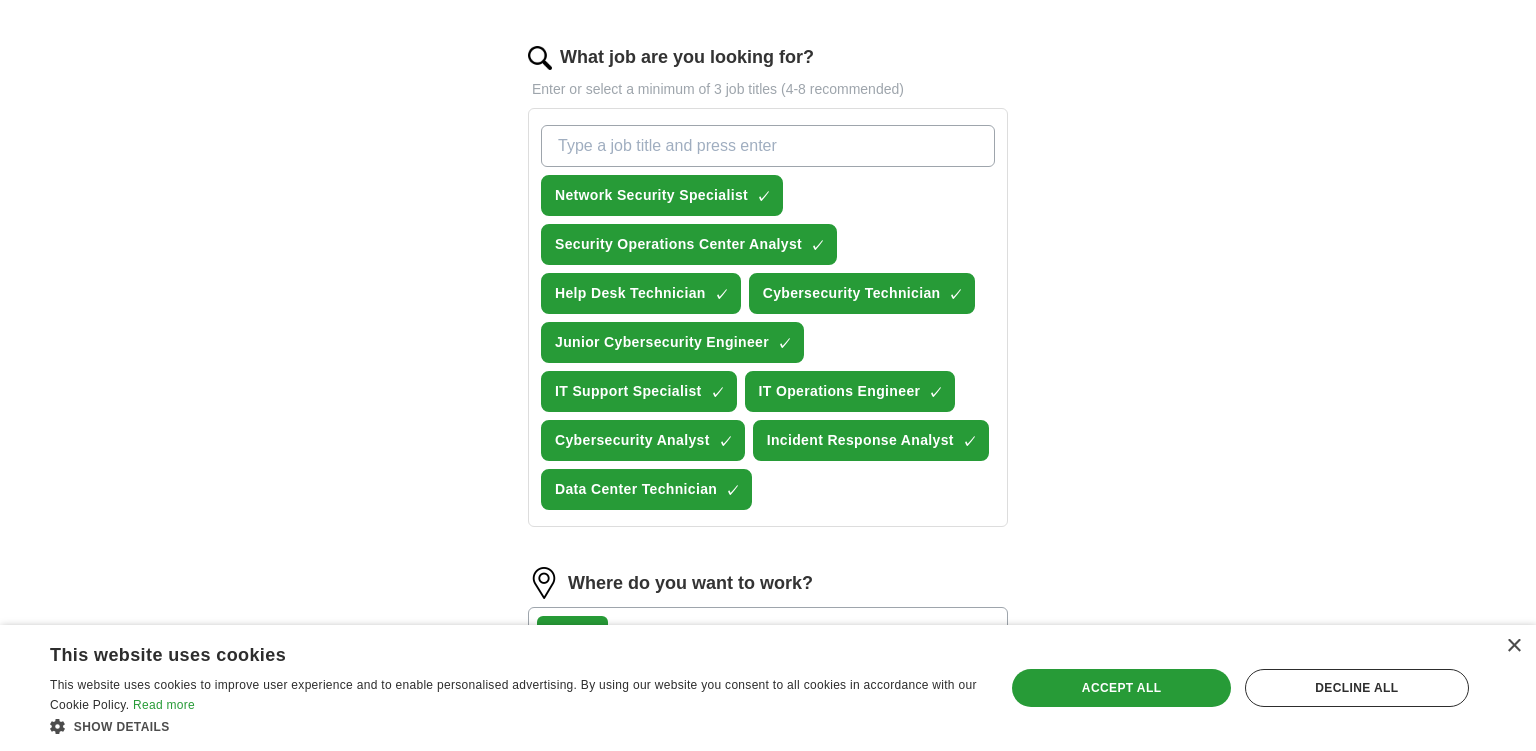 click on "What job are you looking for?" at bounding box center [768, 146] 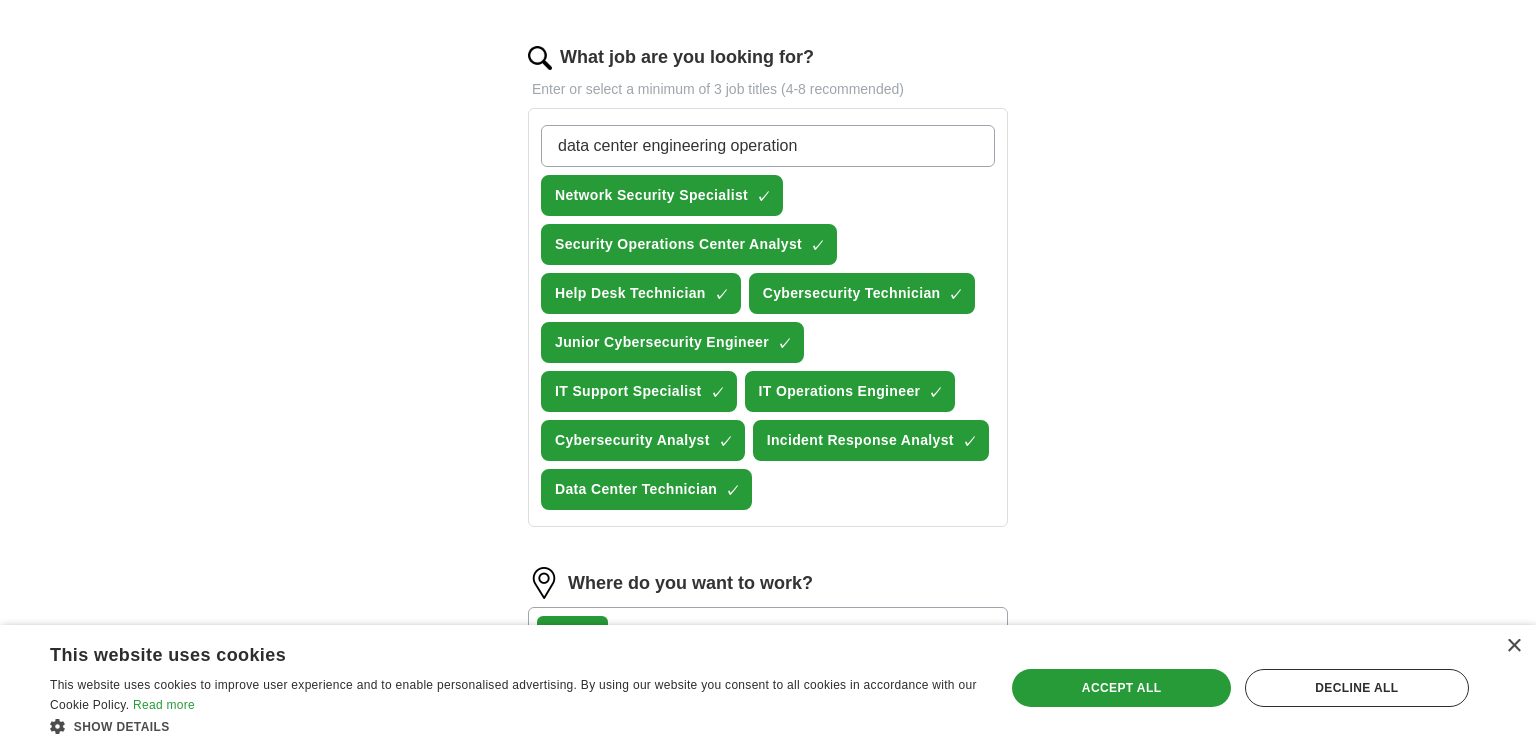type on "data center engineering operations" 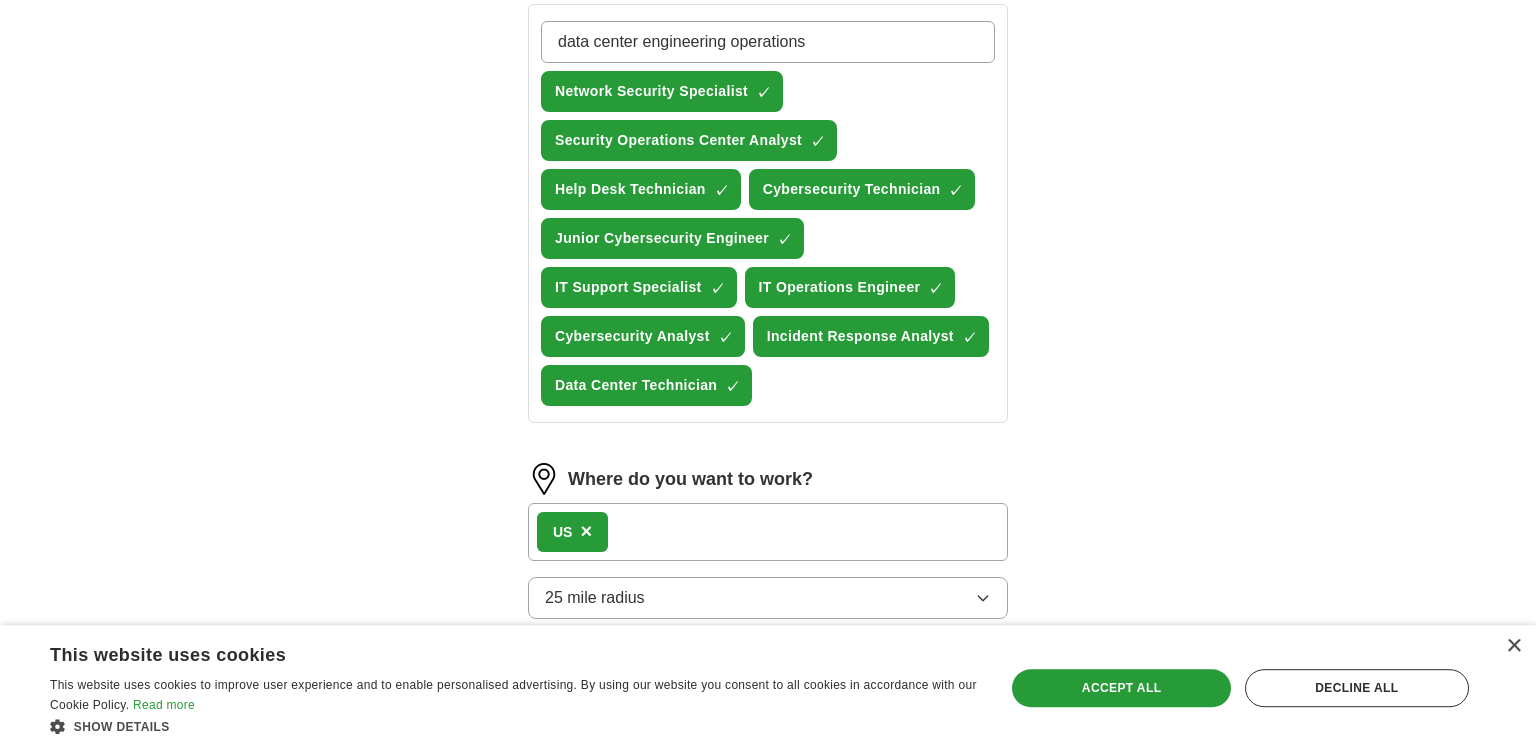 scroll, scrollTop: 733, scrollLeft: 0, axis: vertical 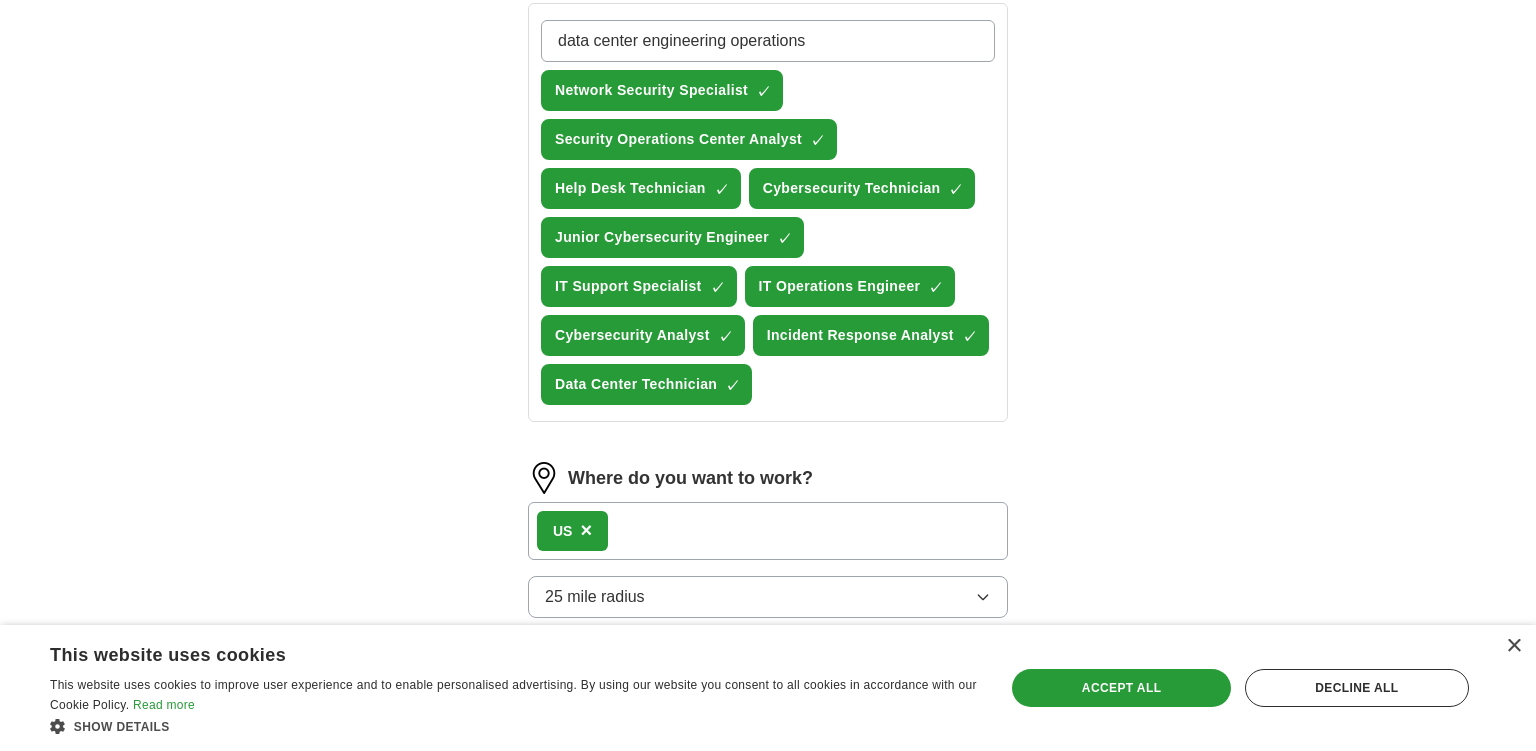 type 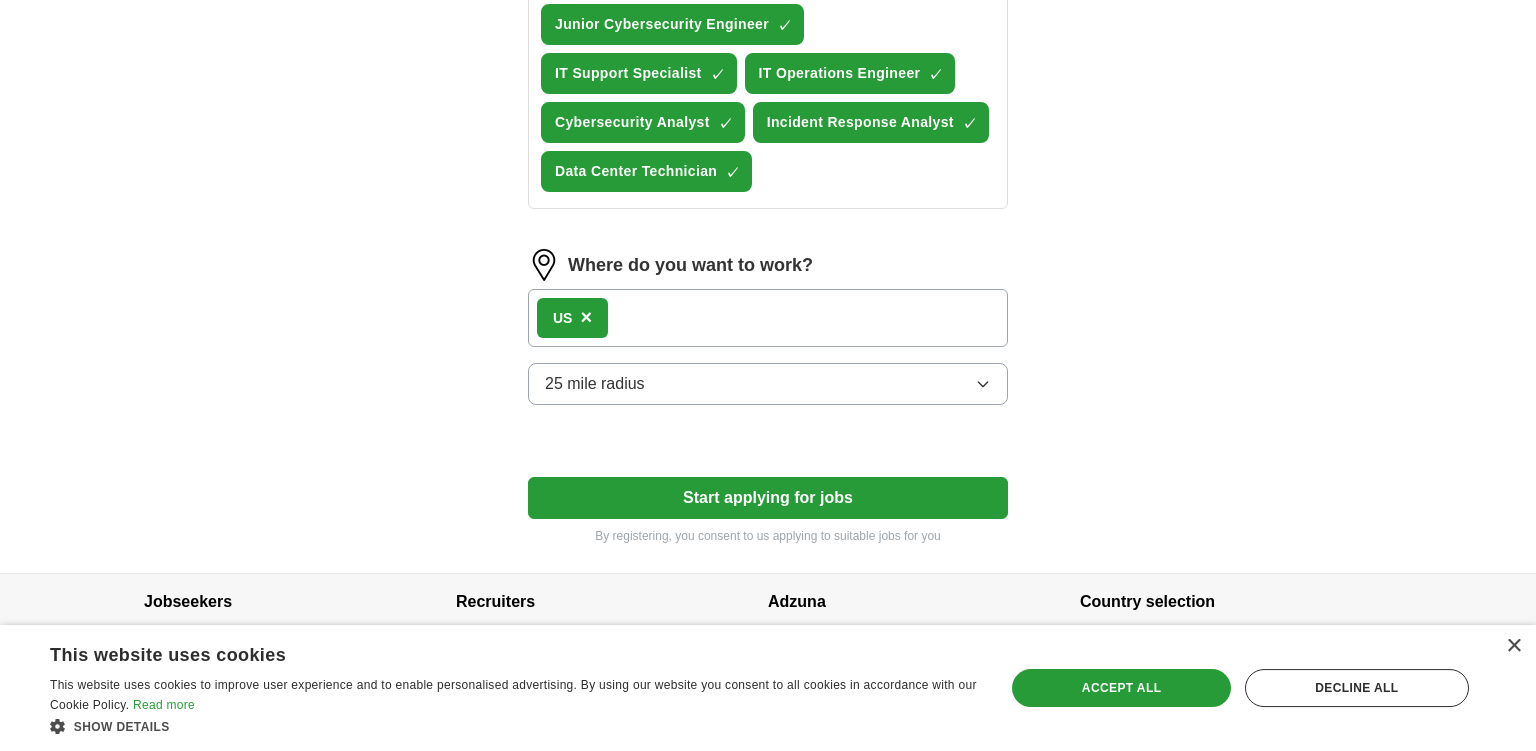 scroll, scrollTop: 1008, scrollLeft: 0, axis: vertical 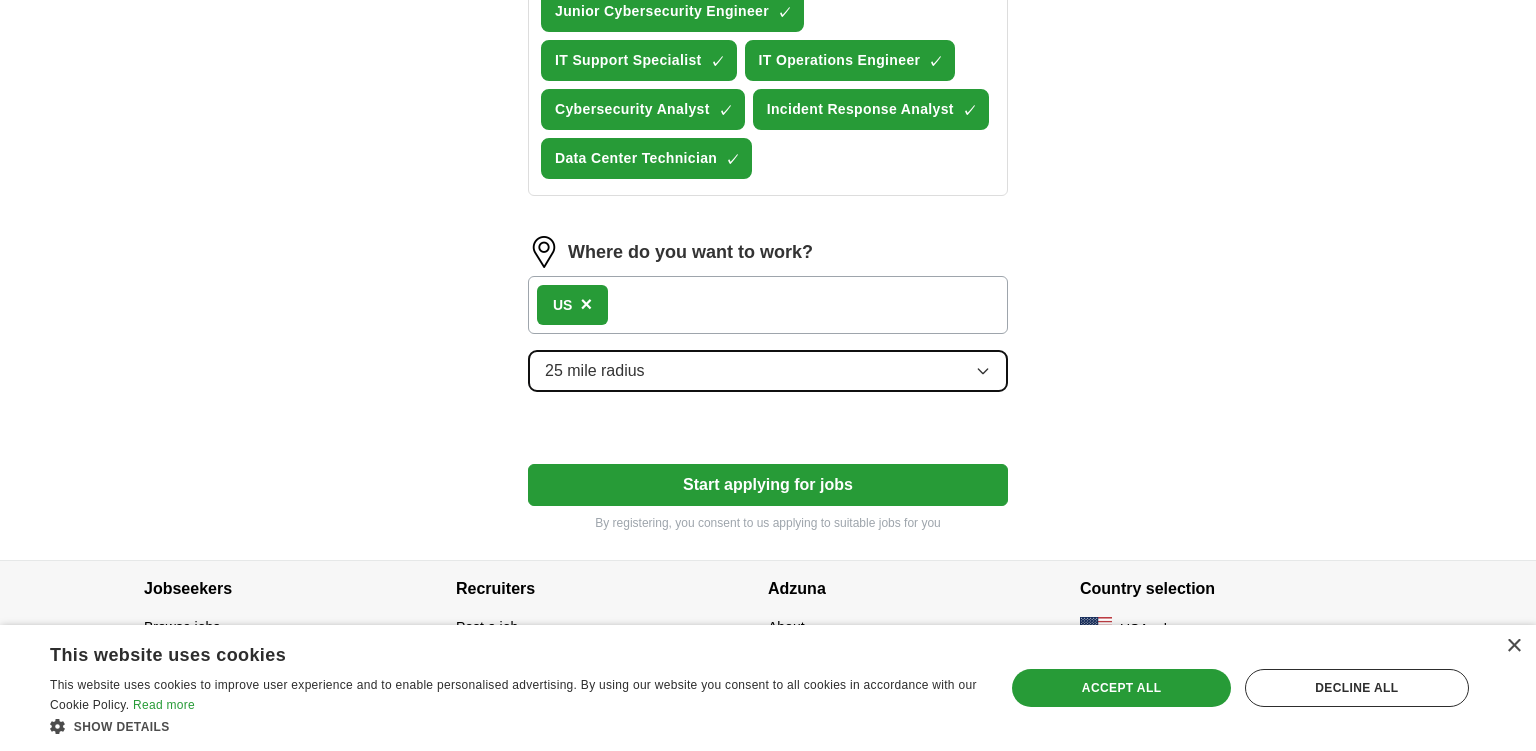 click on "25 mile radius" at bounding box center [768, 371] 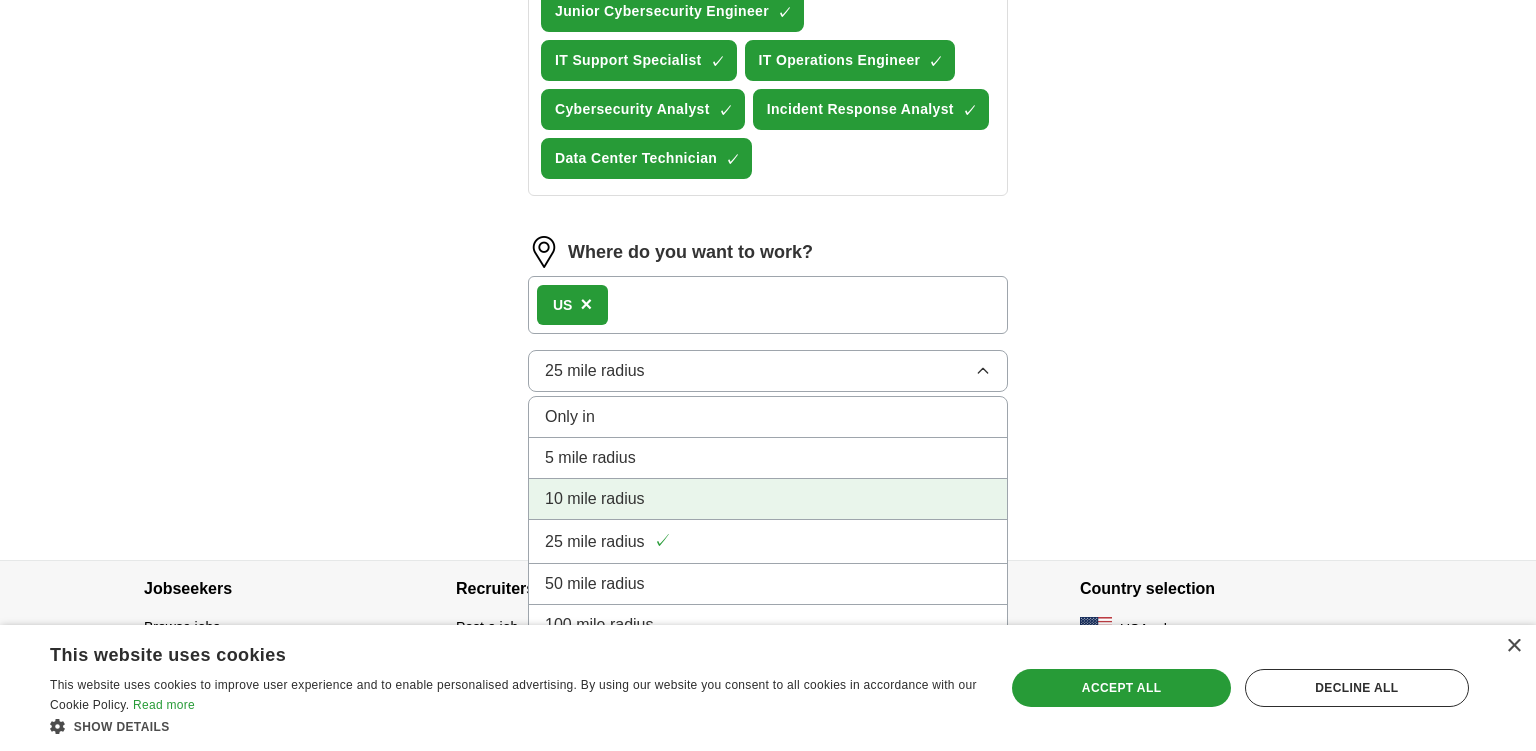 click on "10 mile radius" at bounding box center [768, 499] 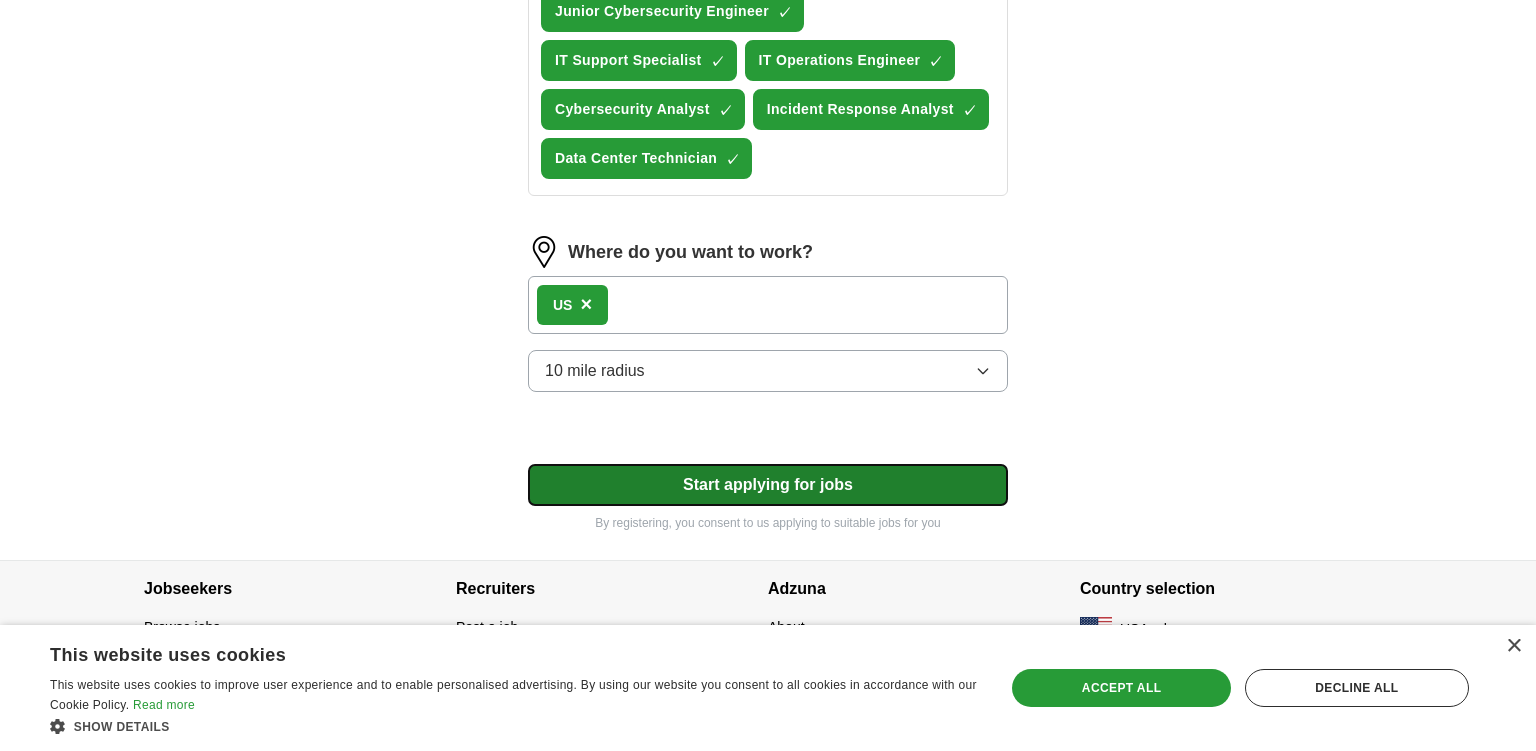 click on "Start applying for jobs" at bounding box center [768, 485] 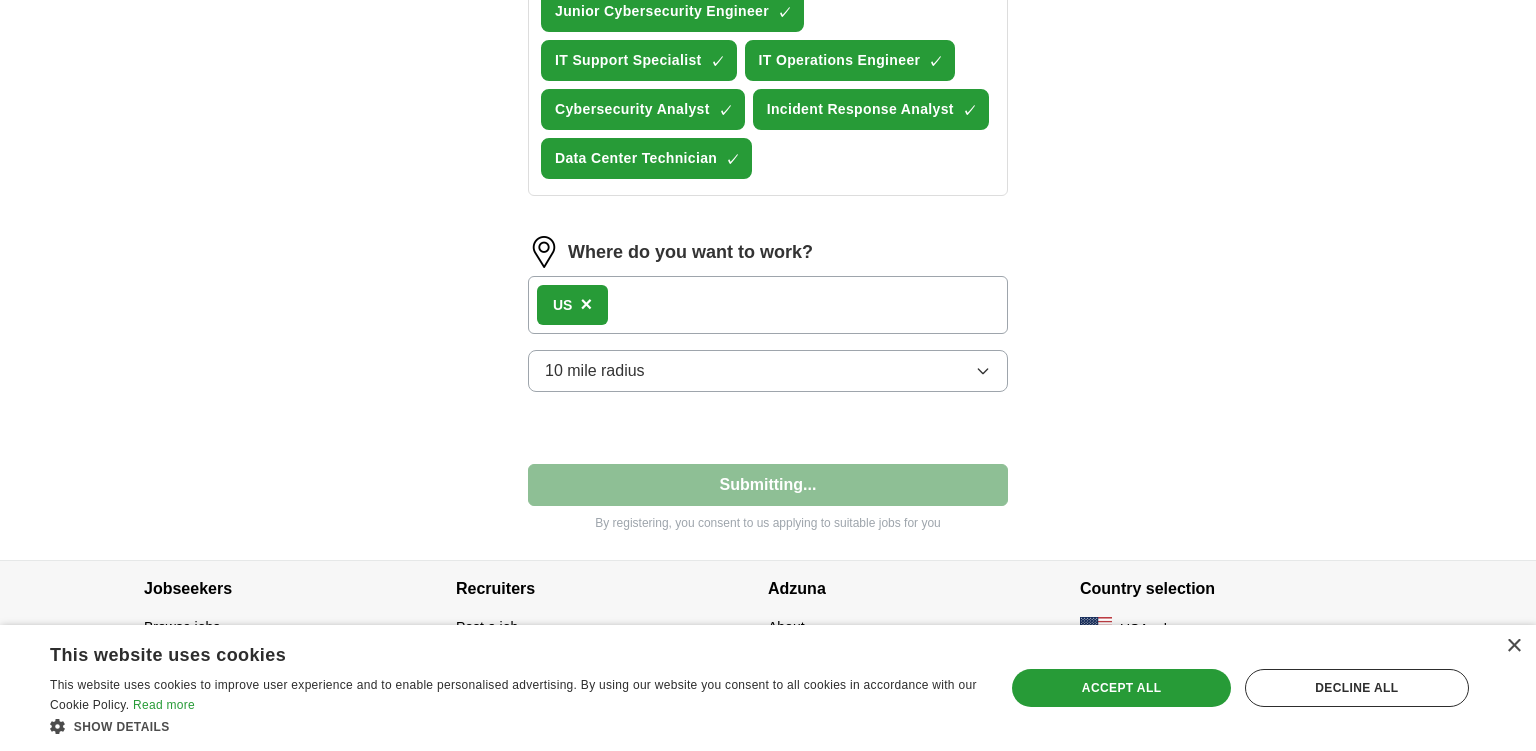 select on "**" 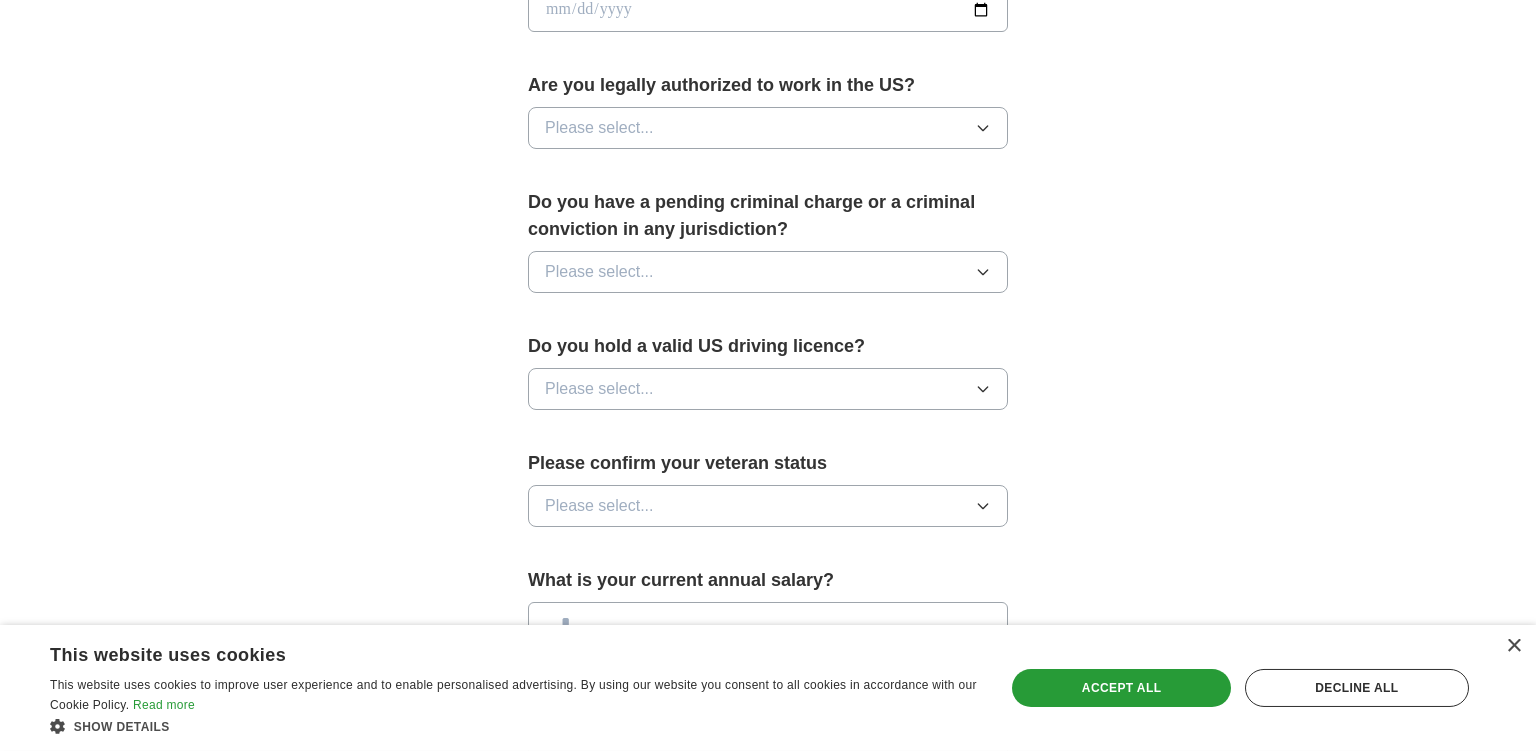 scroll, scrollTop: 977, scrollLeft: 0, axis: vertical 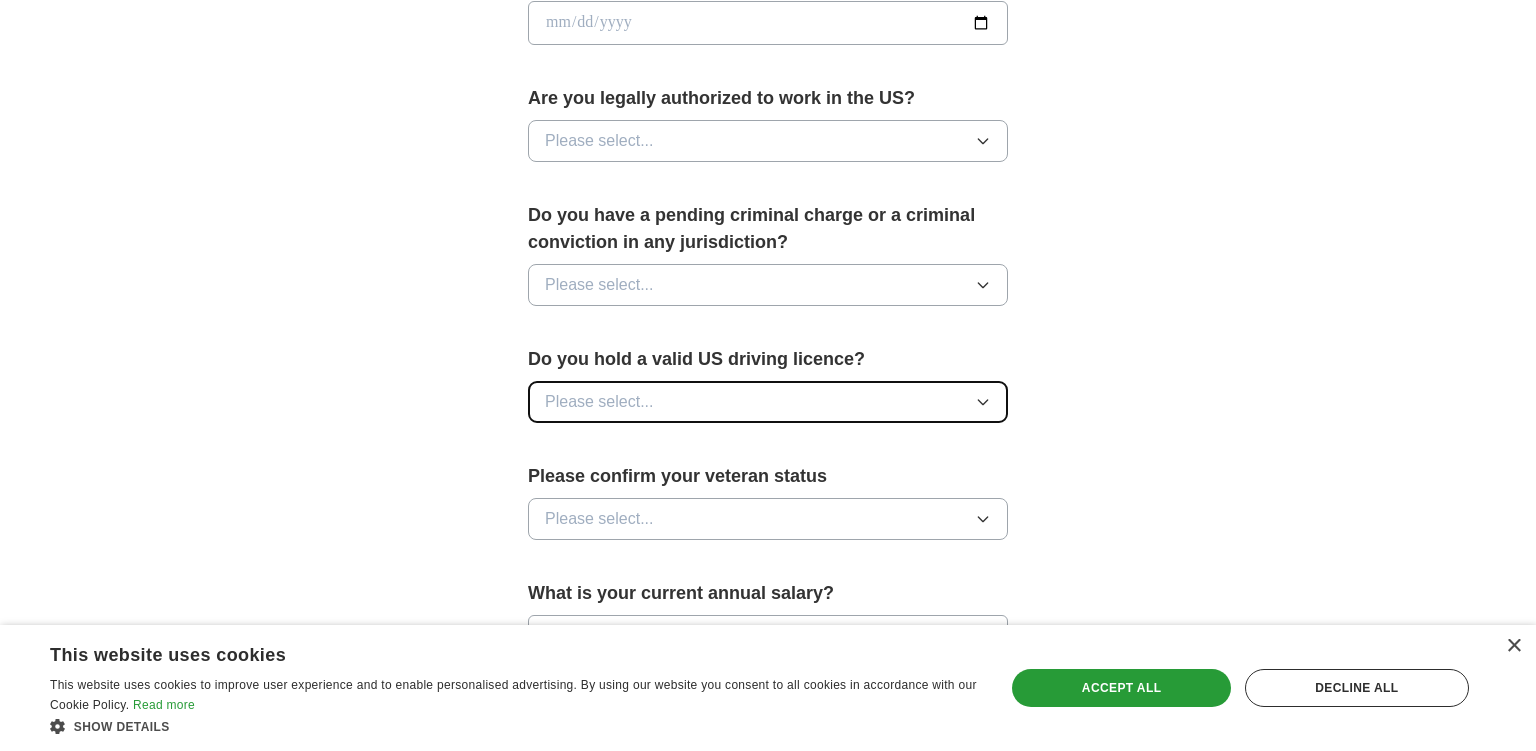 click on "Please select..." at bounding box center (768, 402) 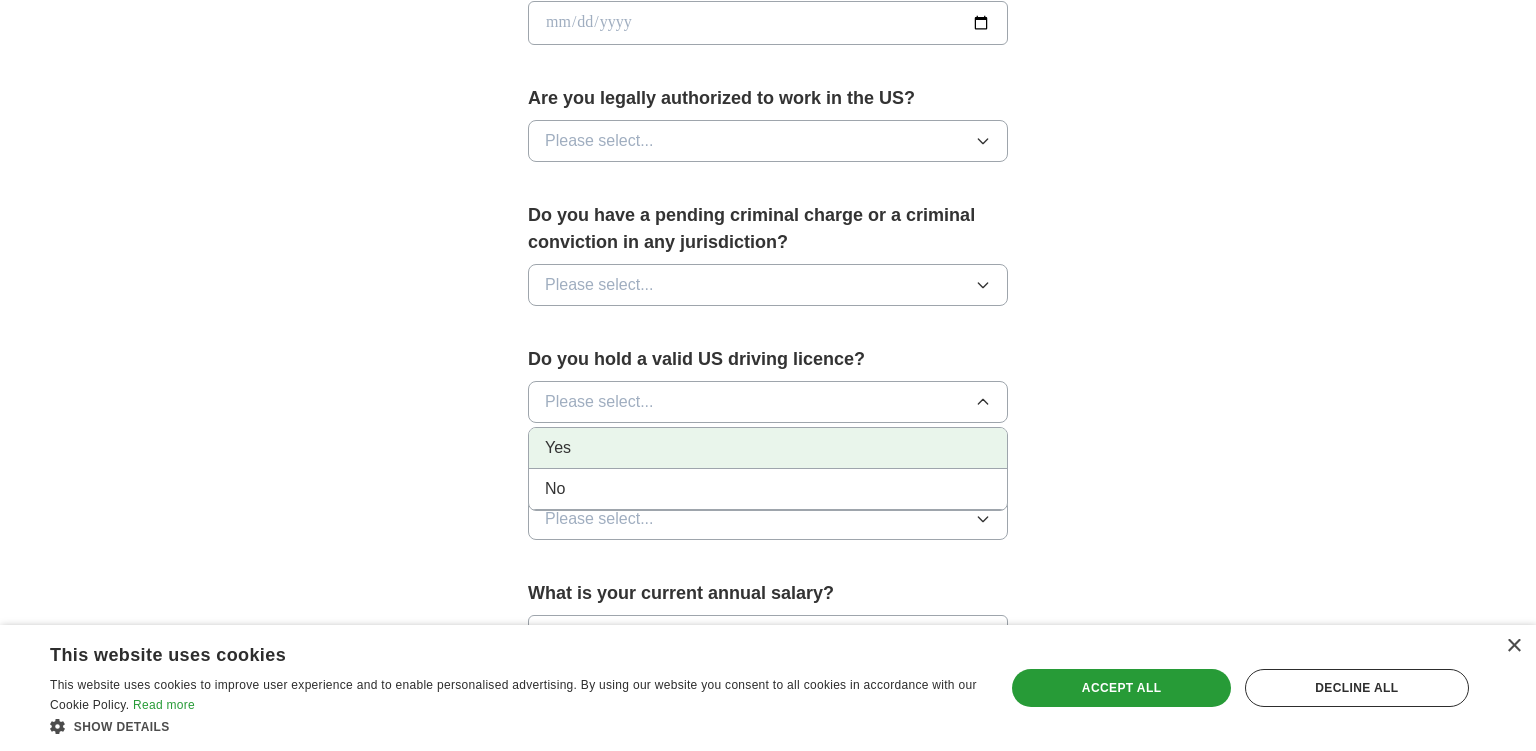 click on "Yes" at bounding box center [768, 448] 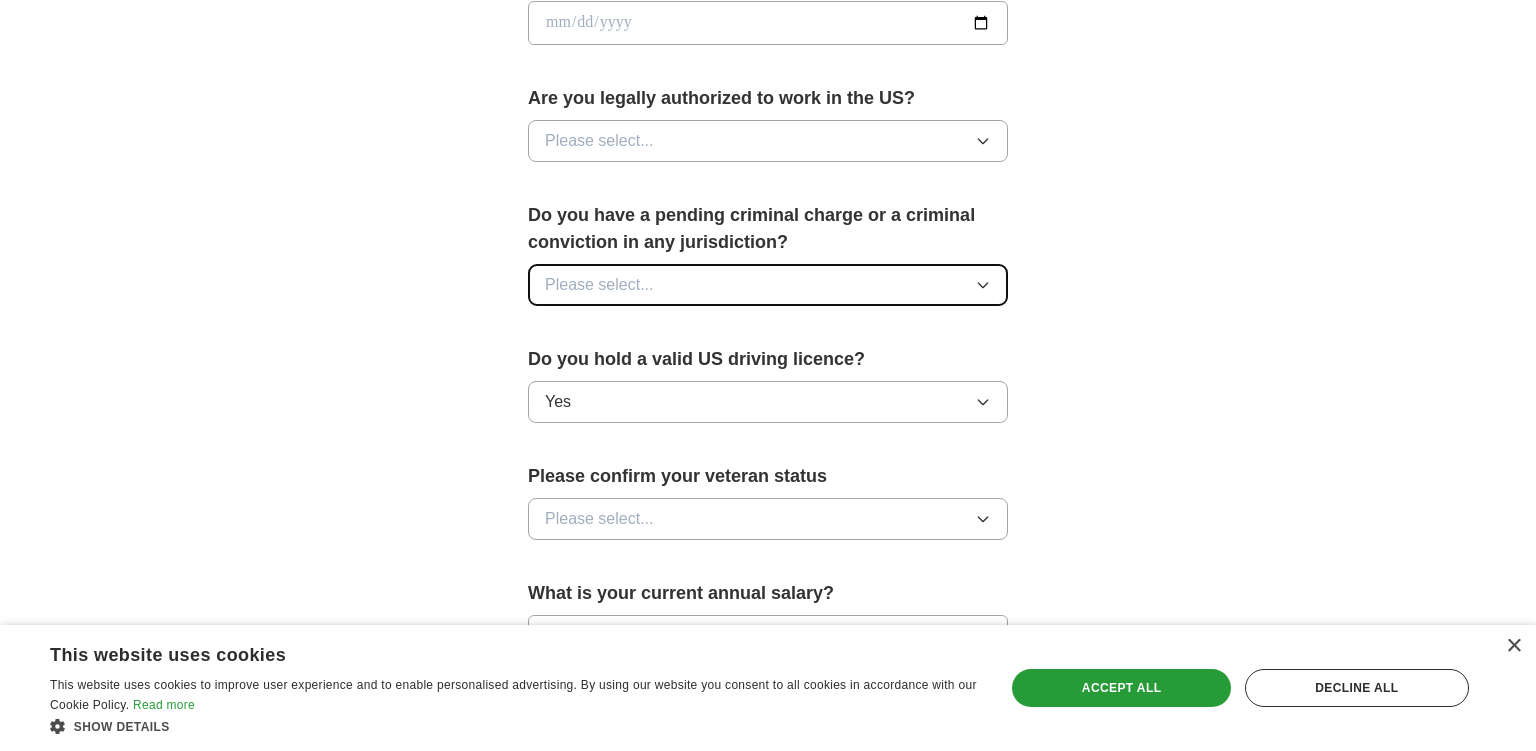 click 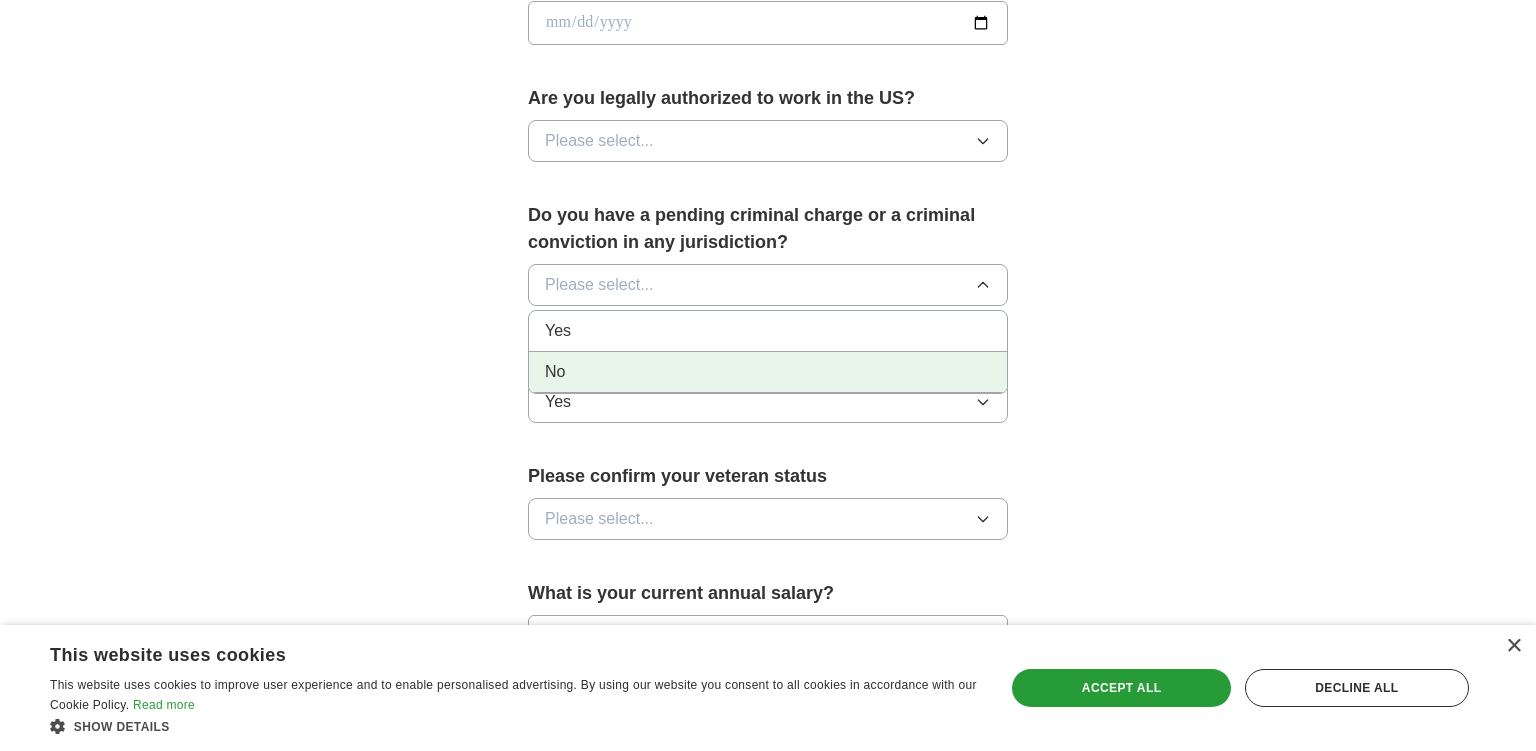 click on "No" at bounding box center (768, 372) 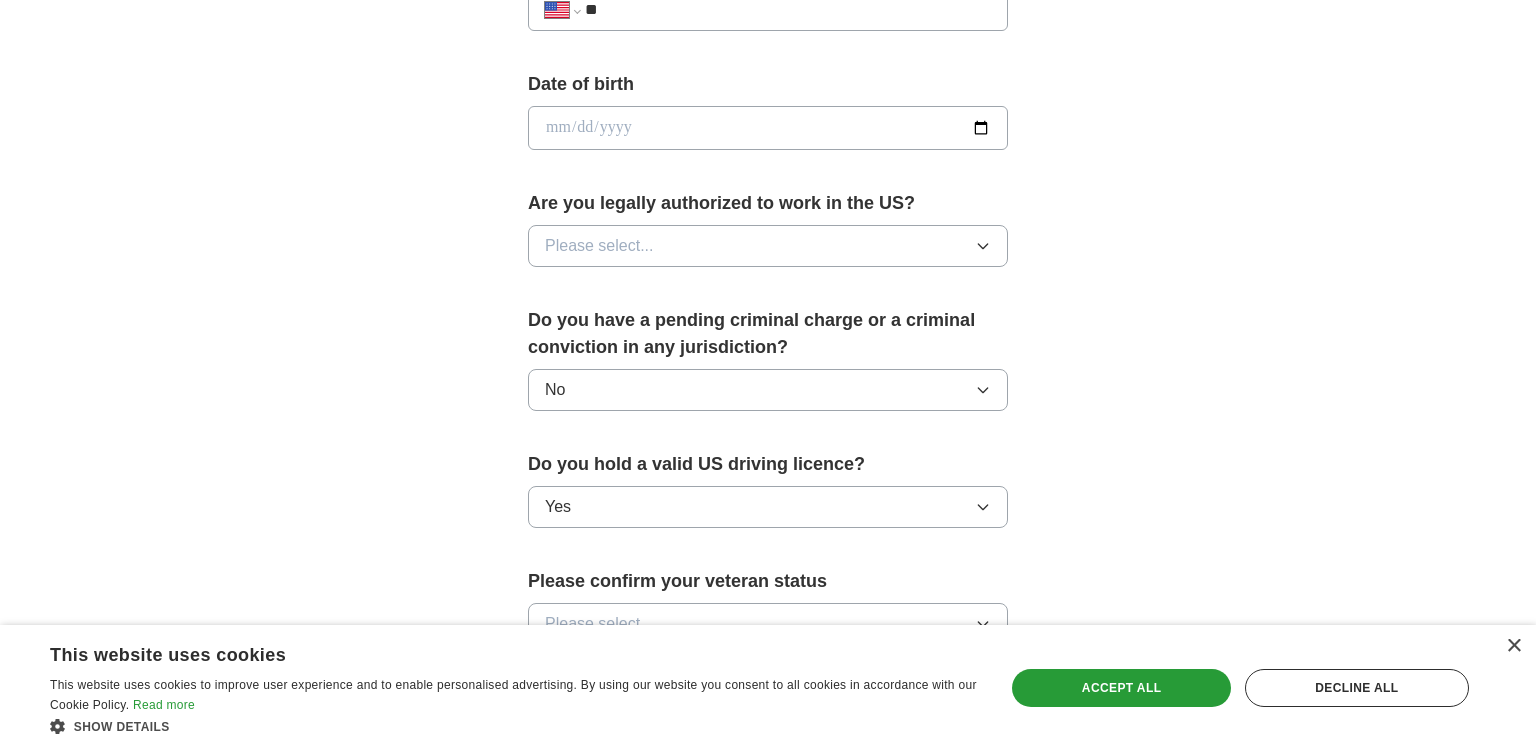 scroll, scrollTop: 766, scrollLeft: 0, axis: vertical 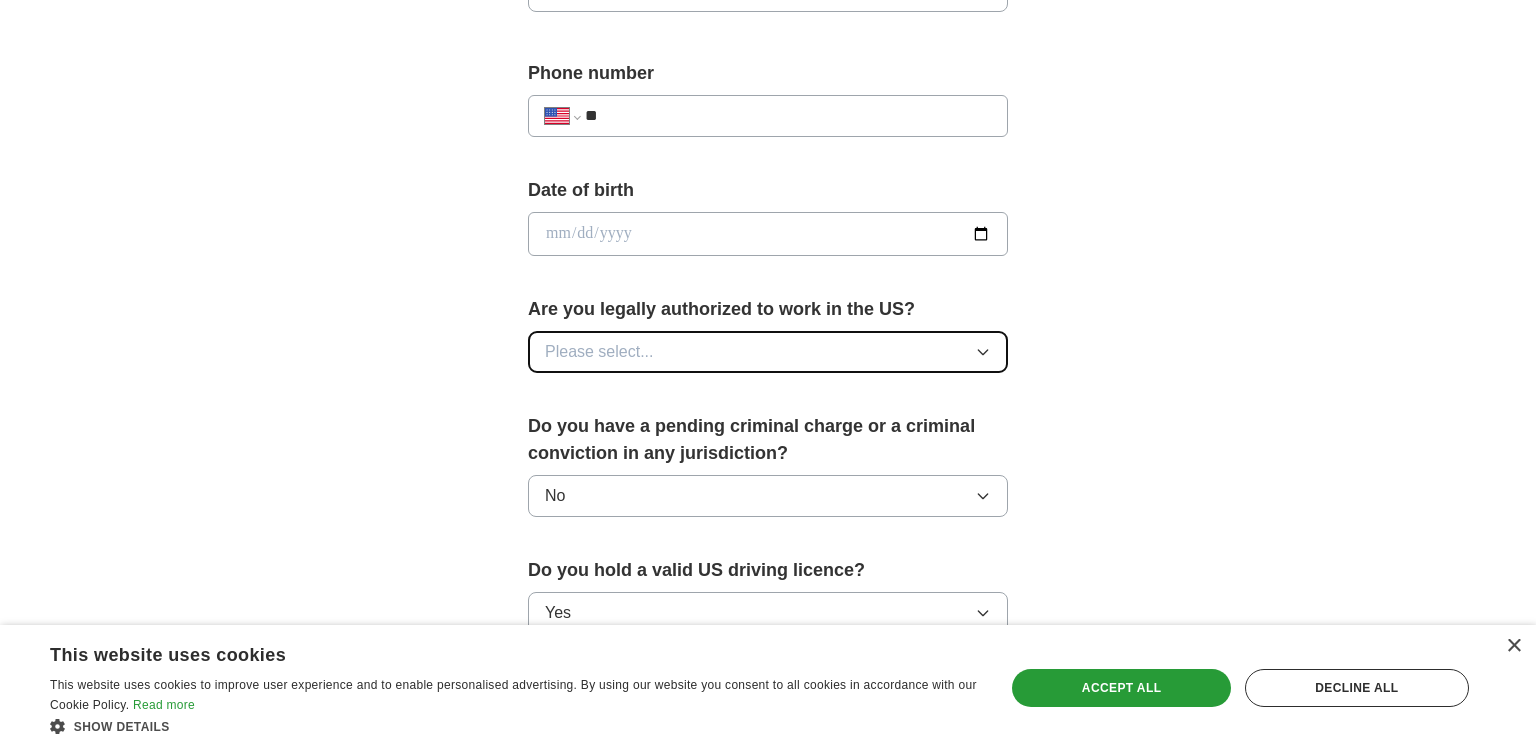 click on "Please select..." at bounding box center [768, 352] 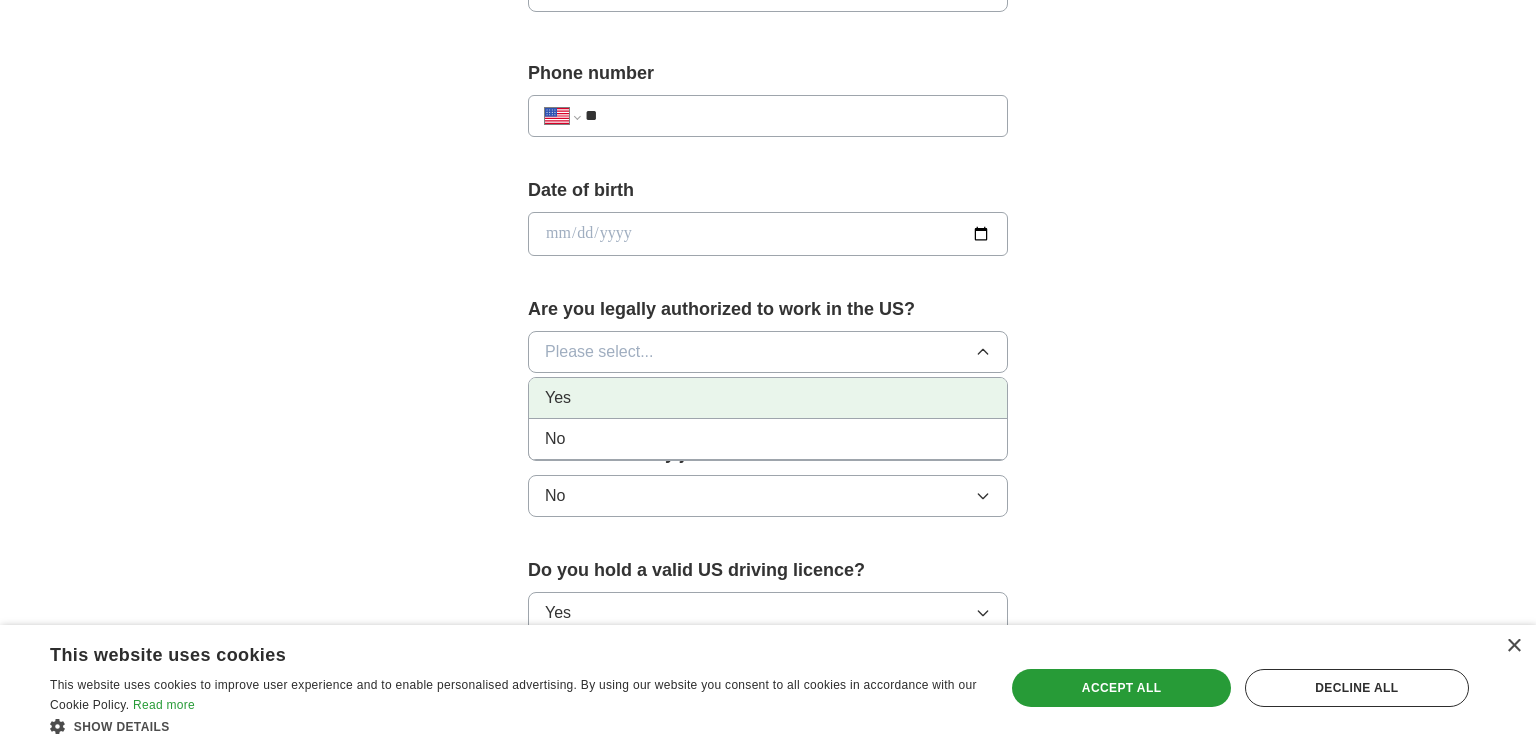 click on "Yes" at bounding box center [768, 398] 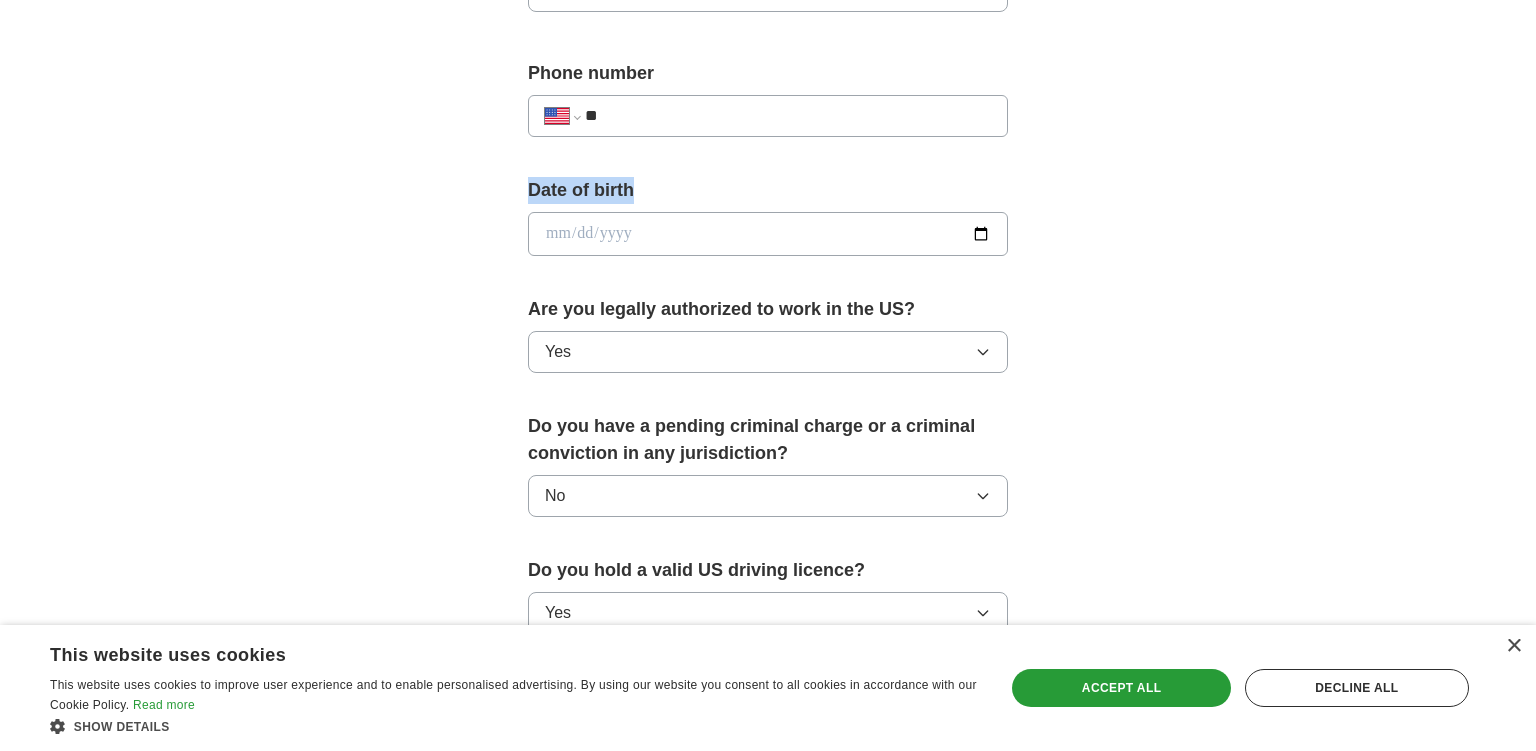 click at bounding box center (768, 234) 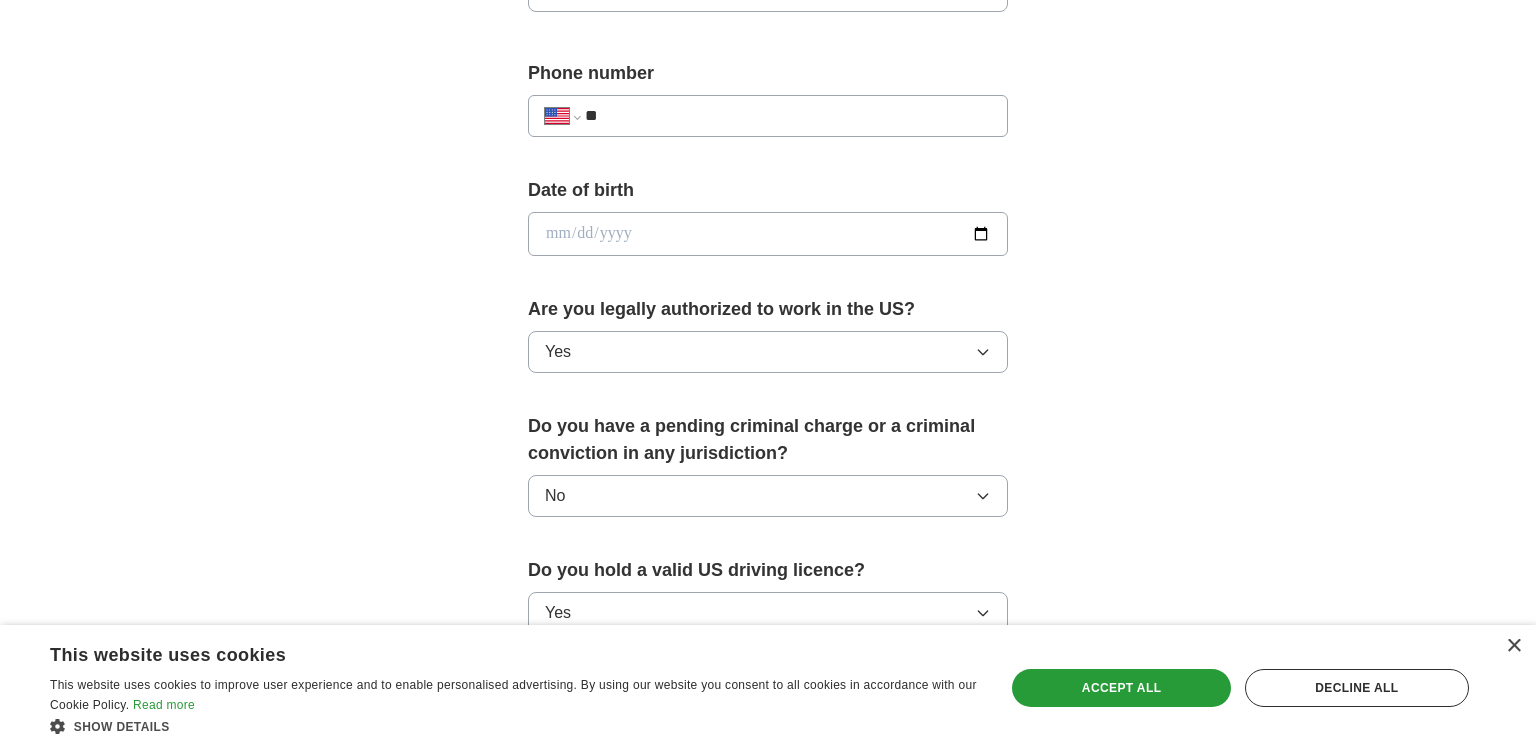 type on "**********" 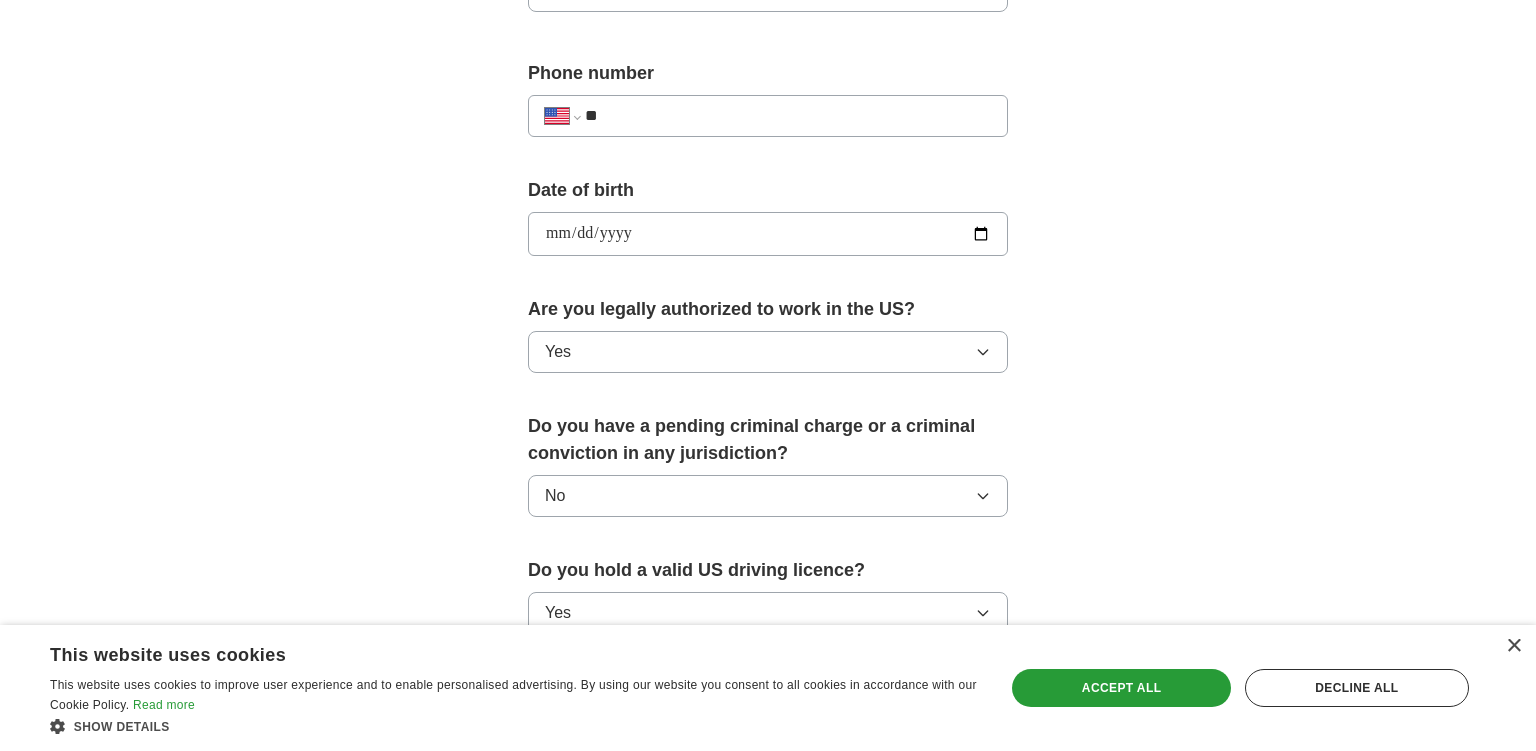 click on "ApplyIQ 🎉 You're applying , [LAST] ! ApplyIQ will start searching for relevant jobs that match your profile - we'll notify you by email each time we submit an application 🚀 Boost your profile Unlock  up to  3x more applications  by answering these optional questions Address Street address [ADDRESS] [CITY] [STATE] [ZIP] [COUNTRY] Please select... Phone number [PHONE]" at bounding box center [768, 190] 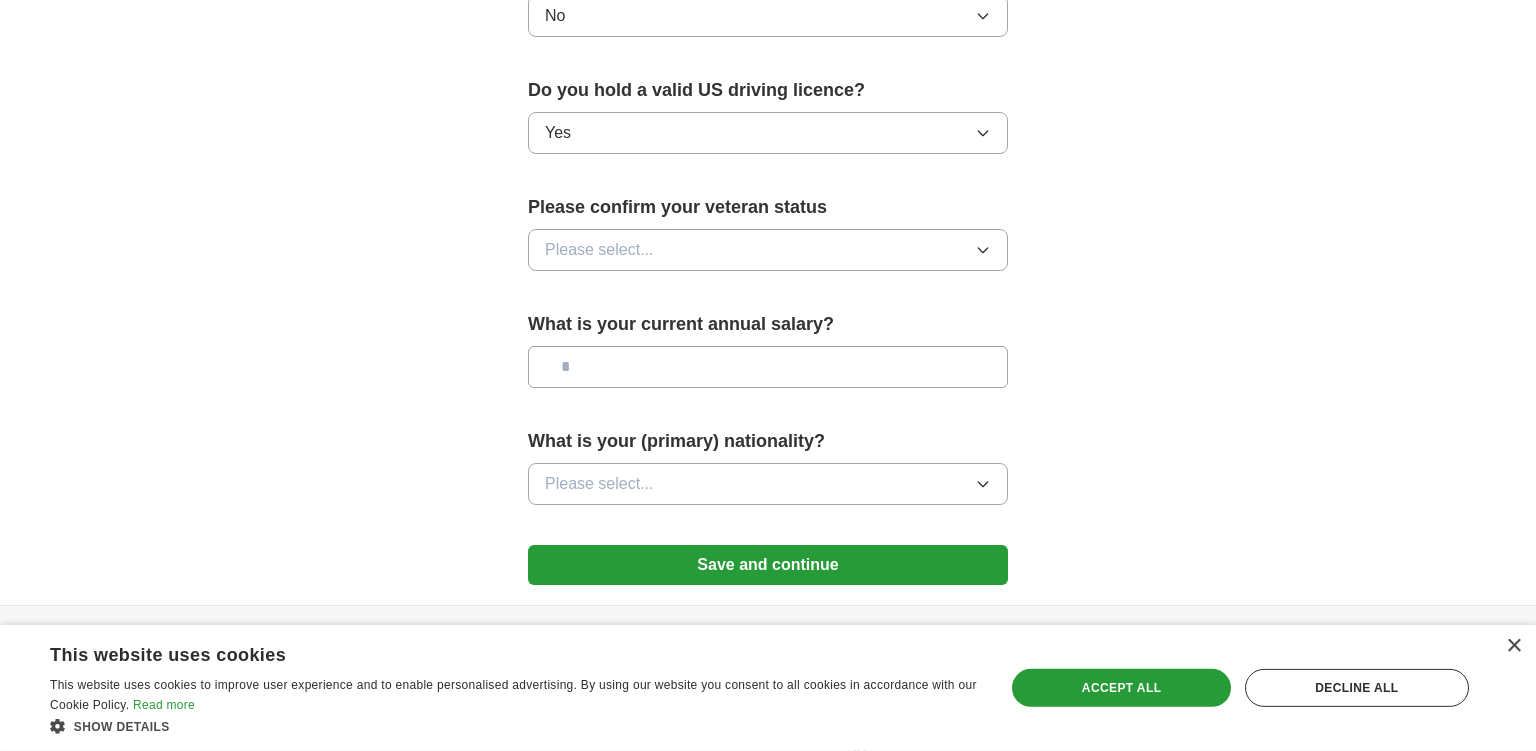 scroll, scrollTop: 1294, scrollLeft: 0, axis: vertical 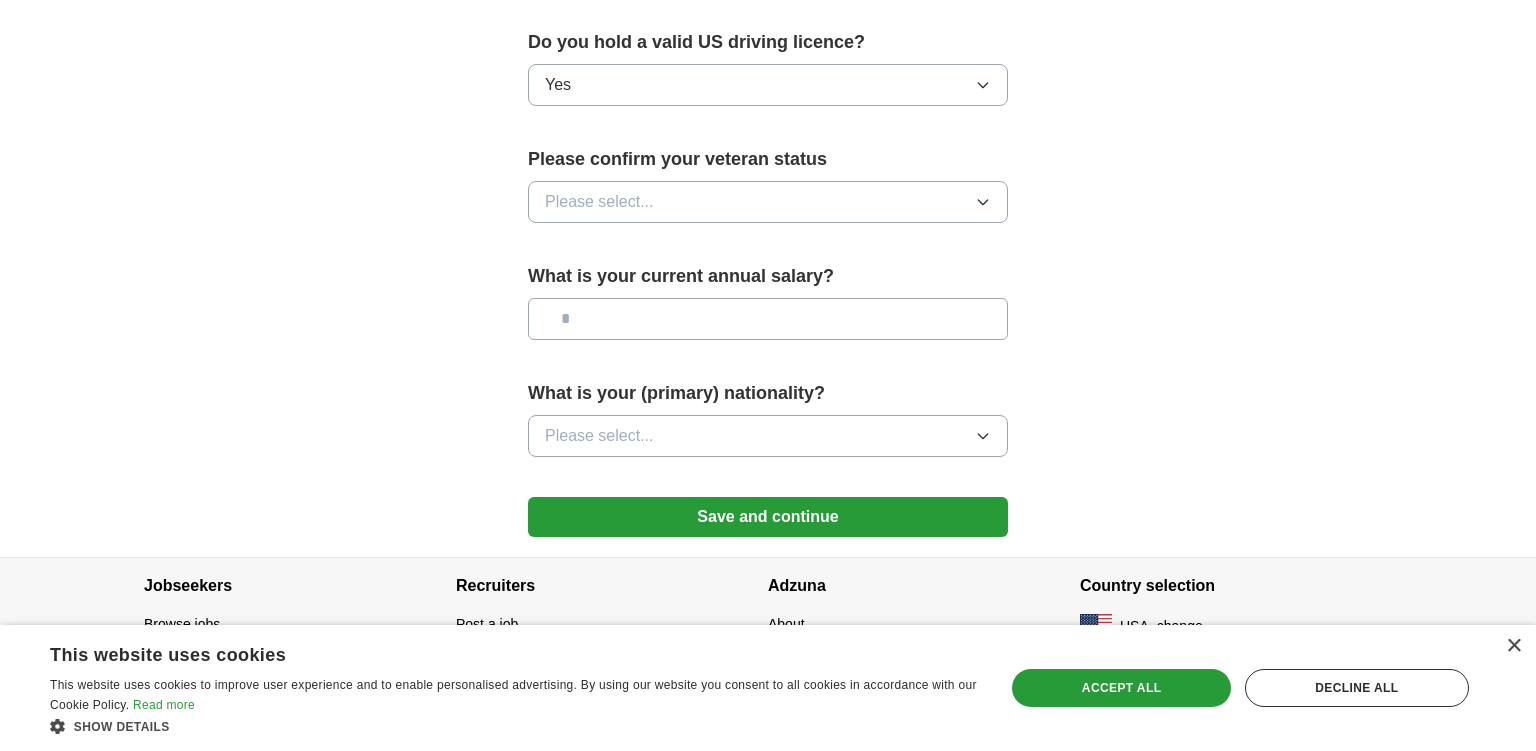 type on "**********" 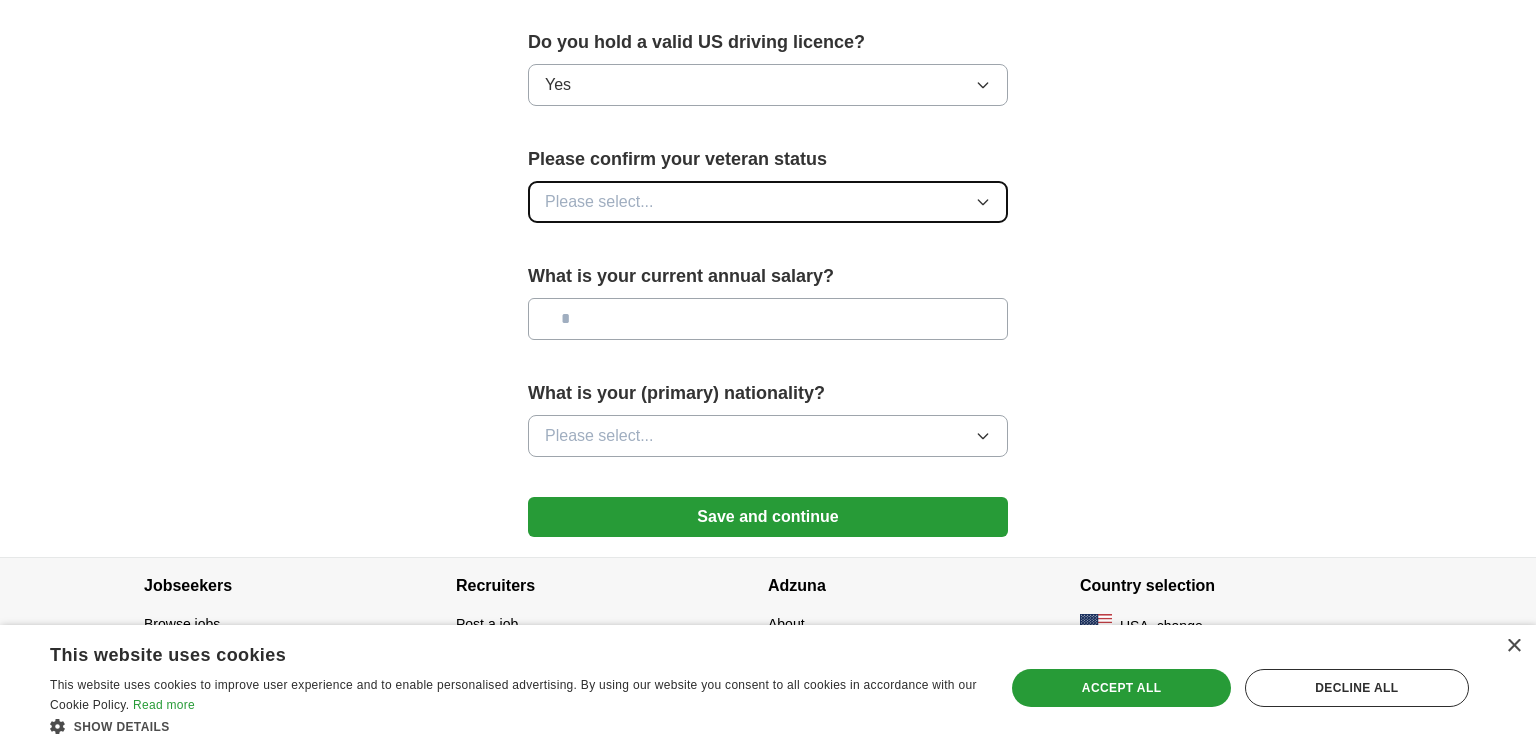 click 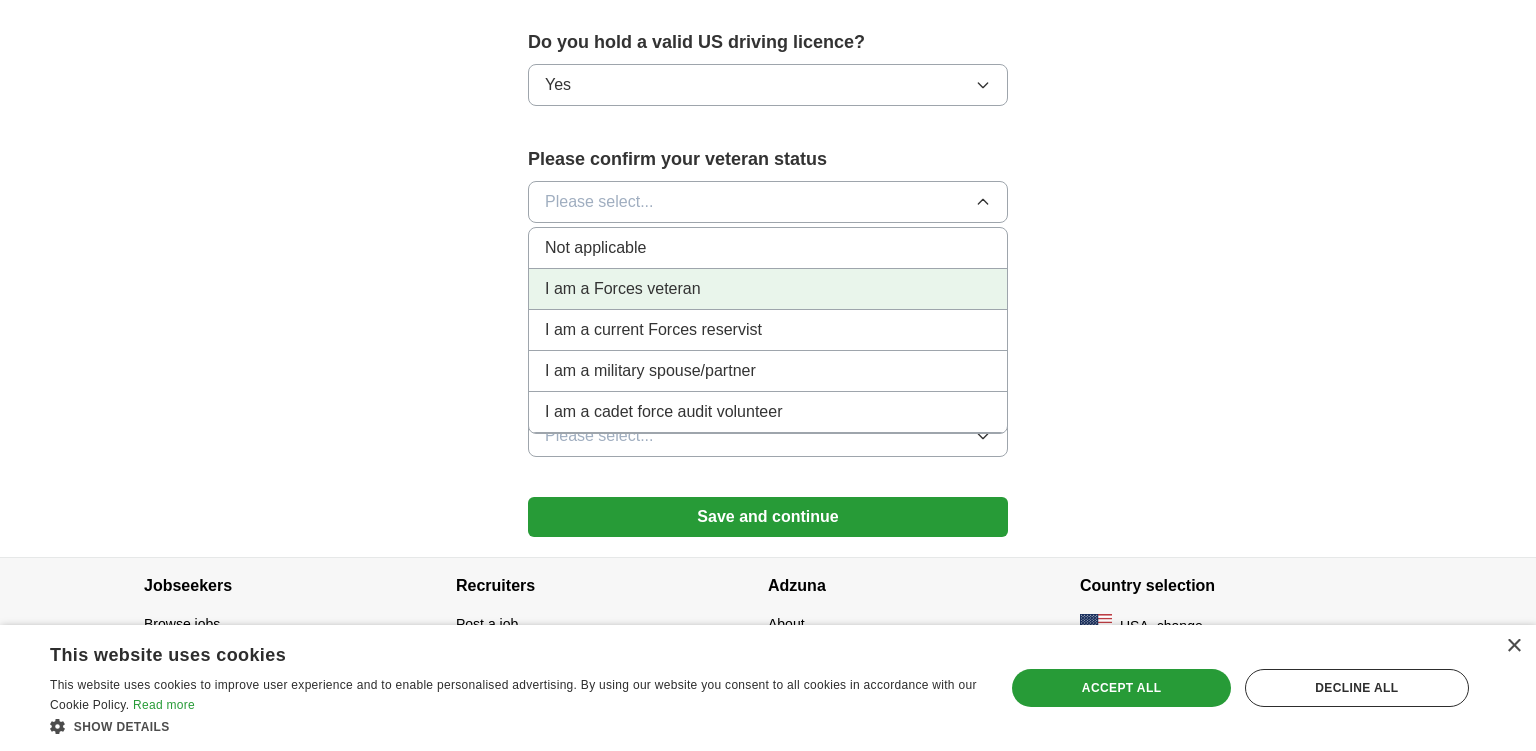click on "I am a  Forces veteran" at bounding box center [768, 289] 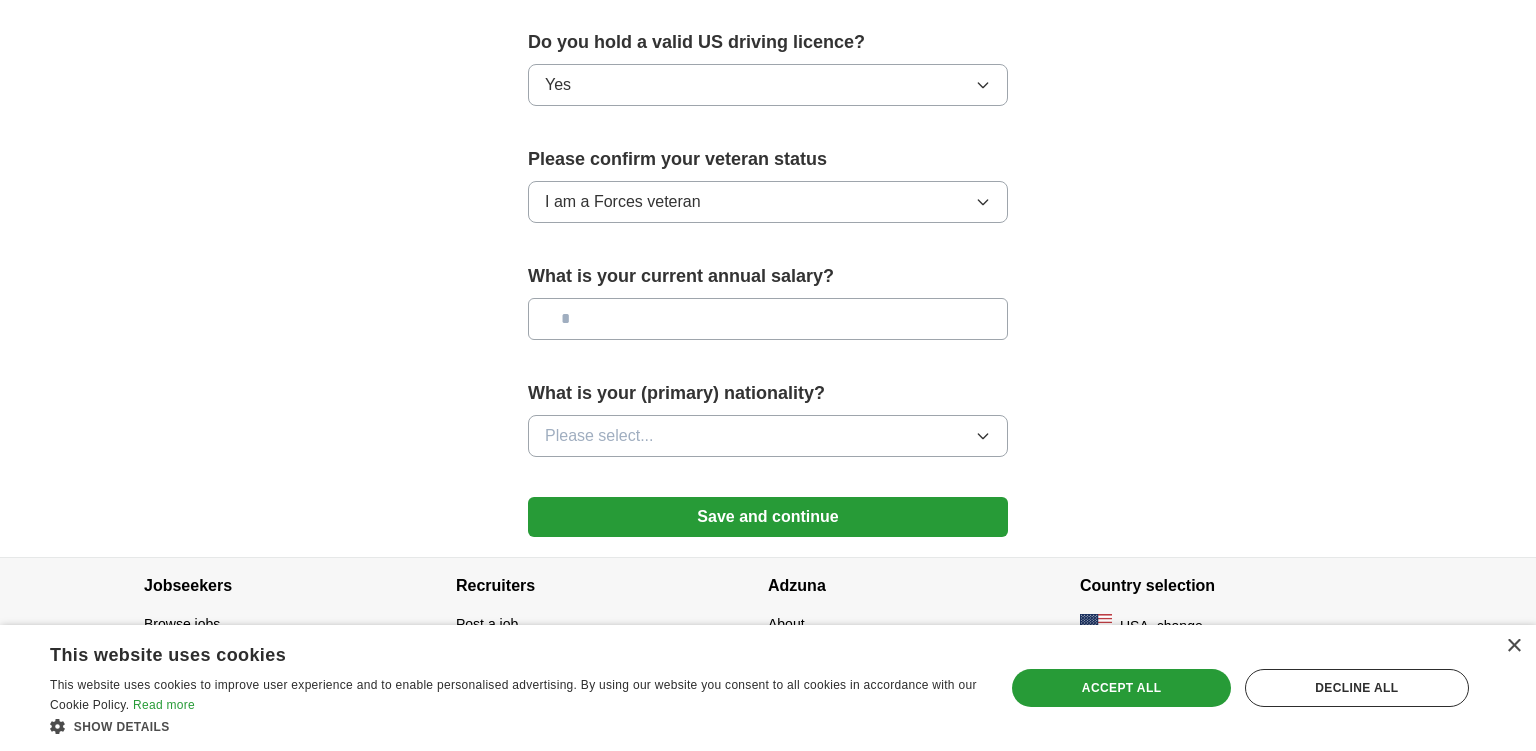 click at bounding box center [768, 319] 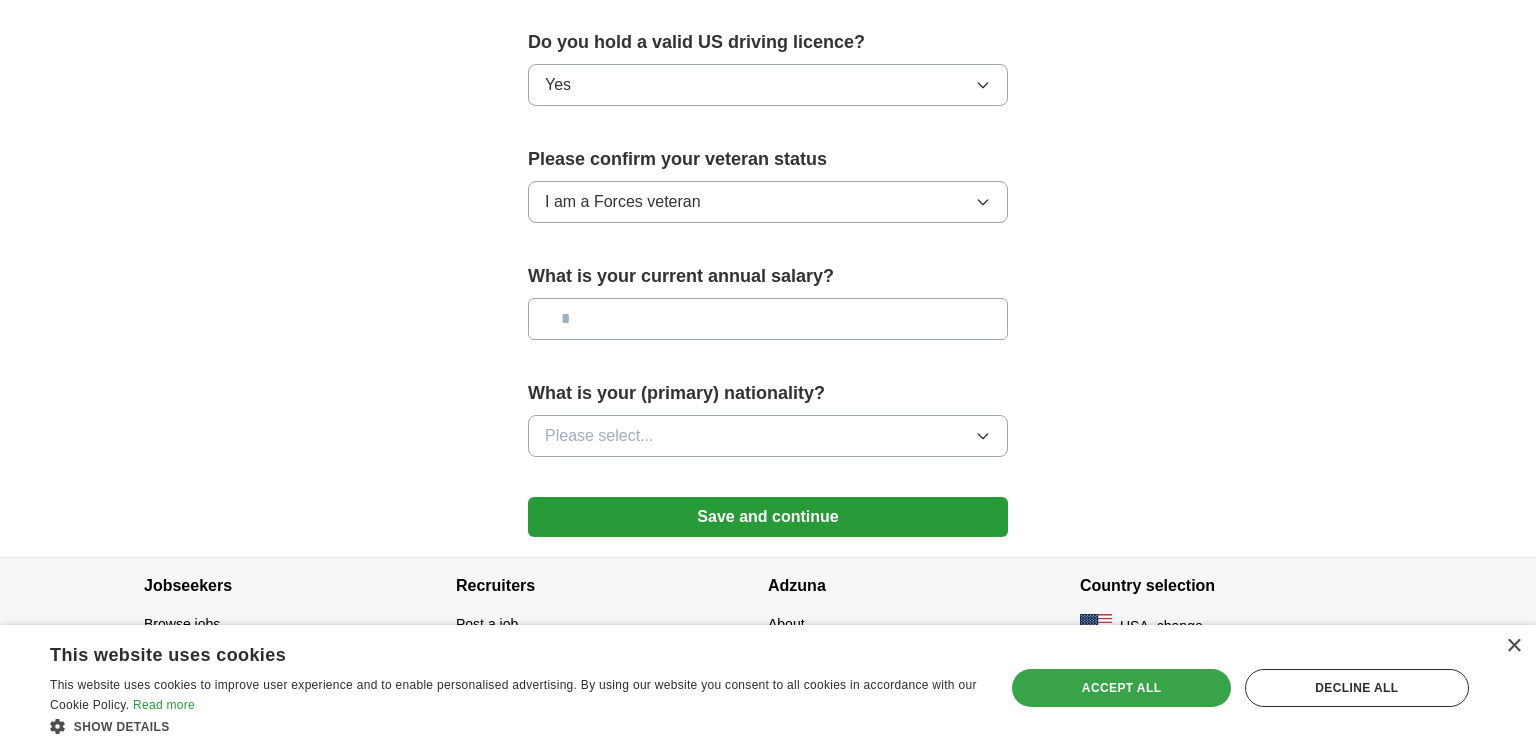 click on "Accept all" at bounding box center (1121, 688) 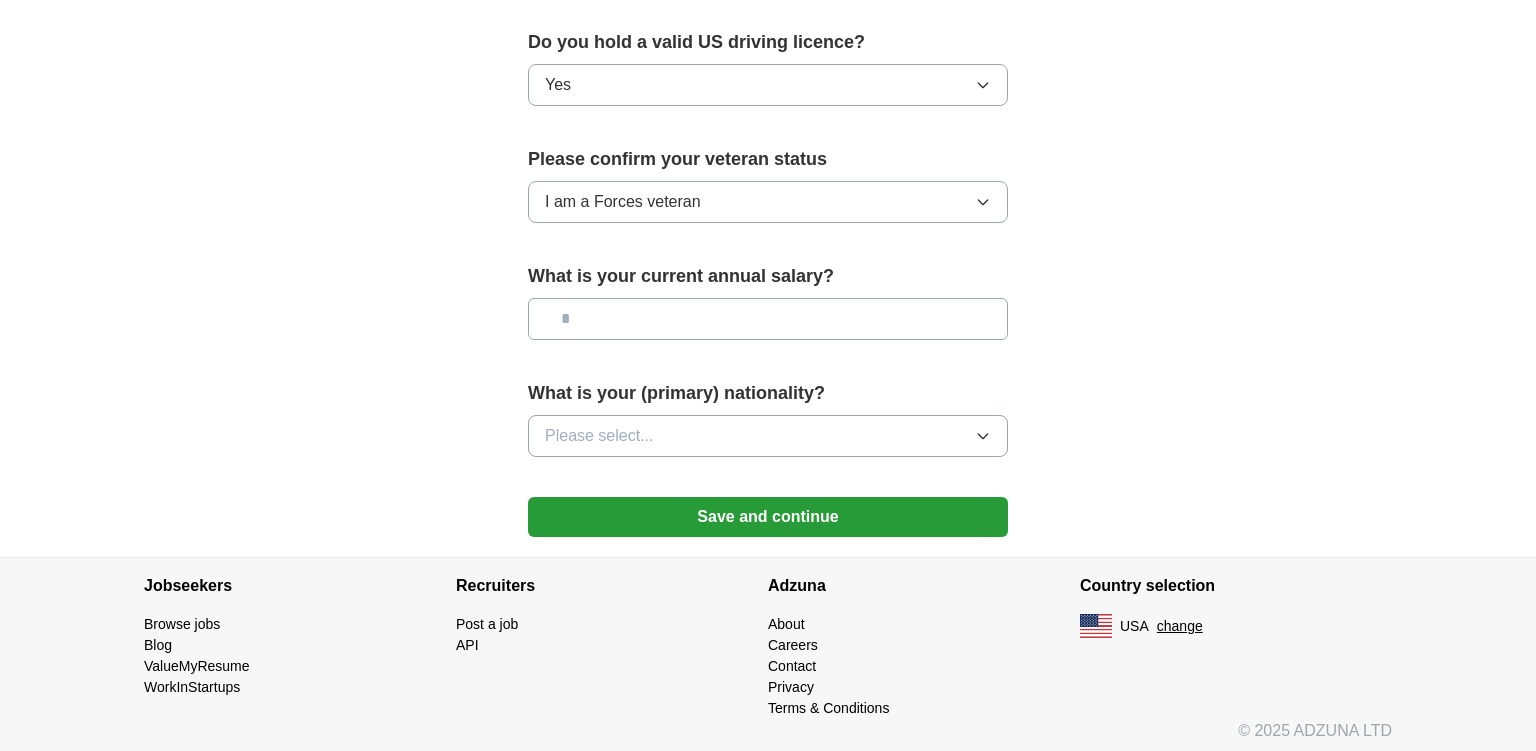 click at bounding box center (768, 319) 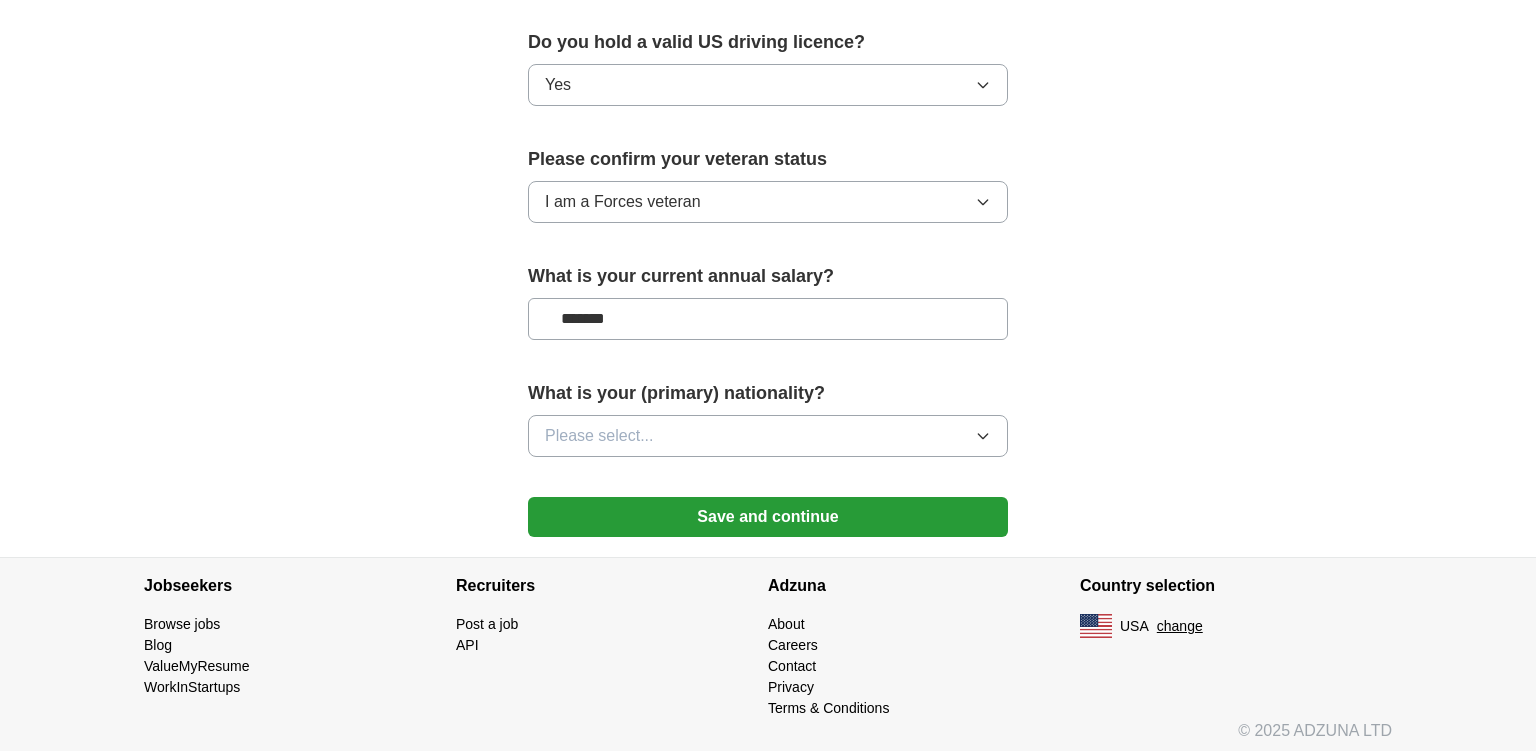 type on "*******" 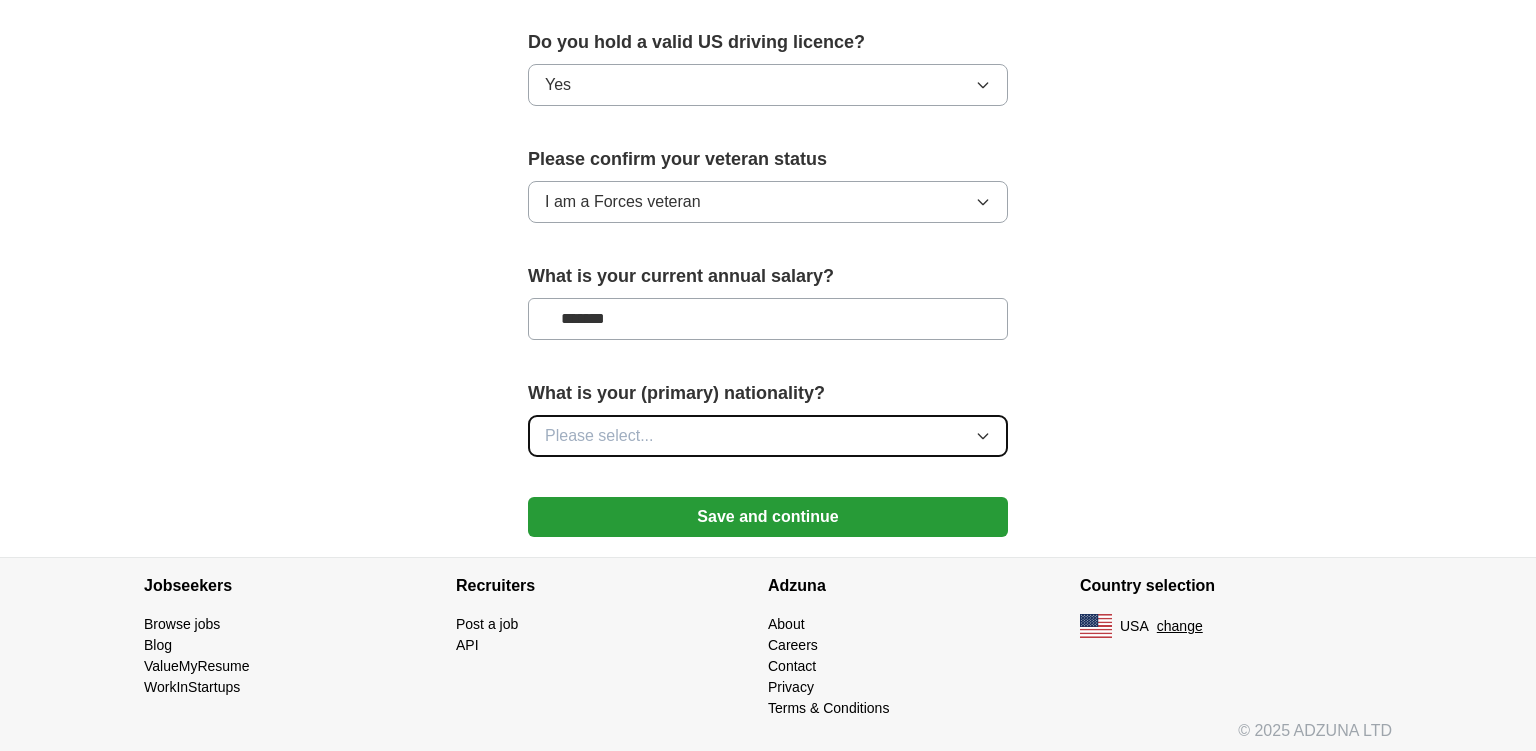 click 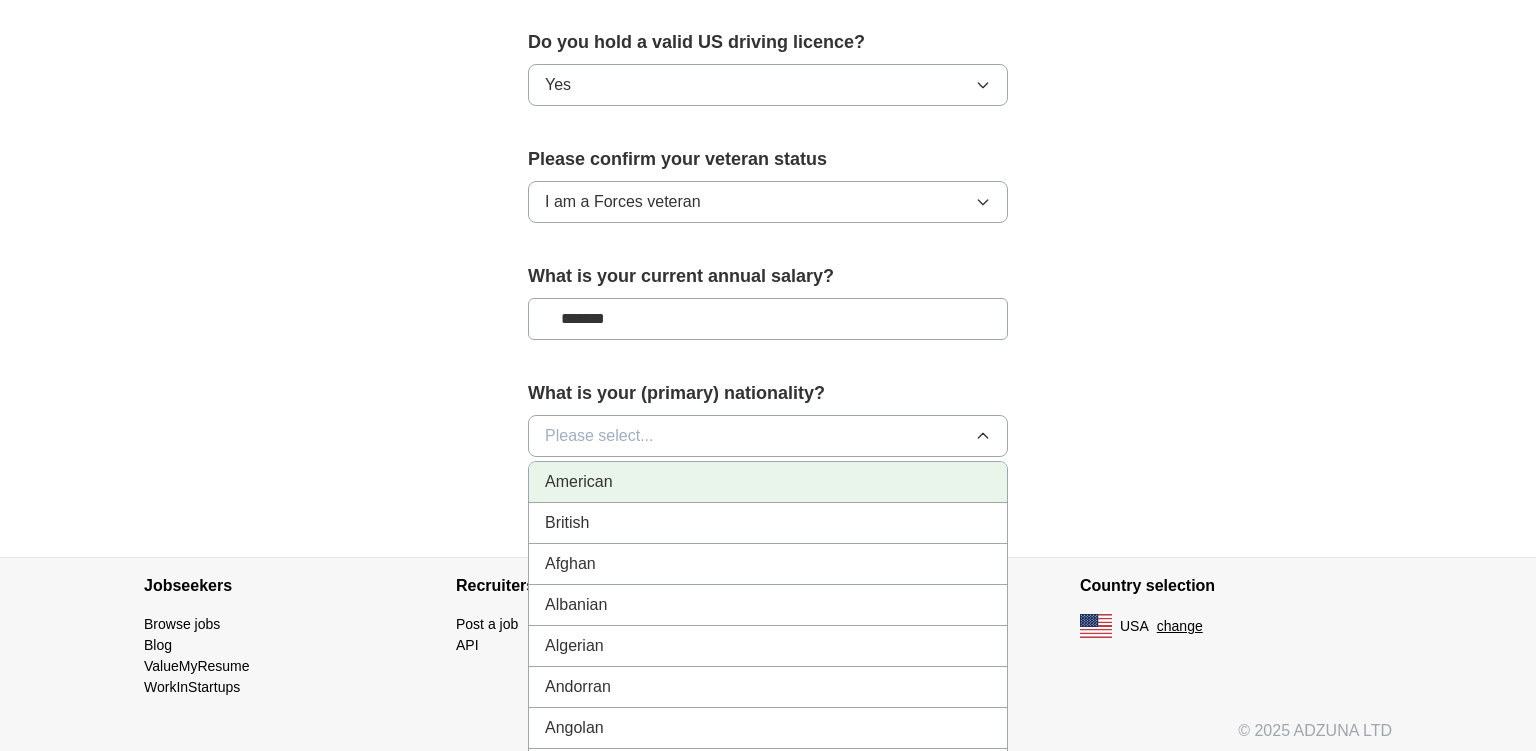 click on "American" at bounding box center (768, 482) 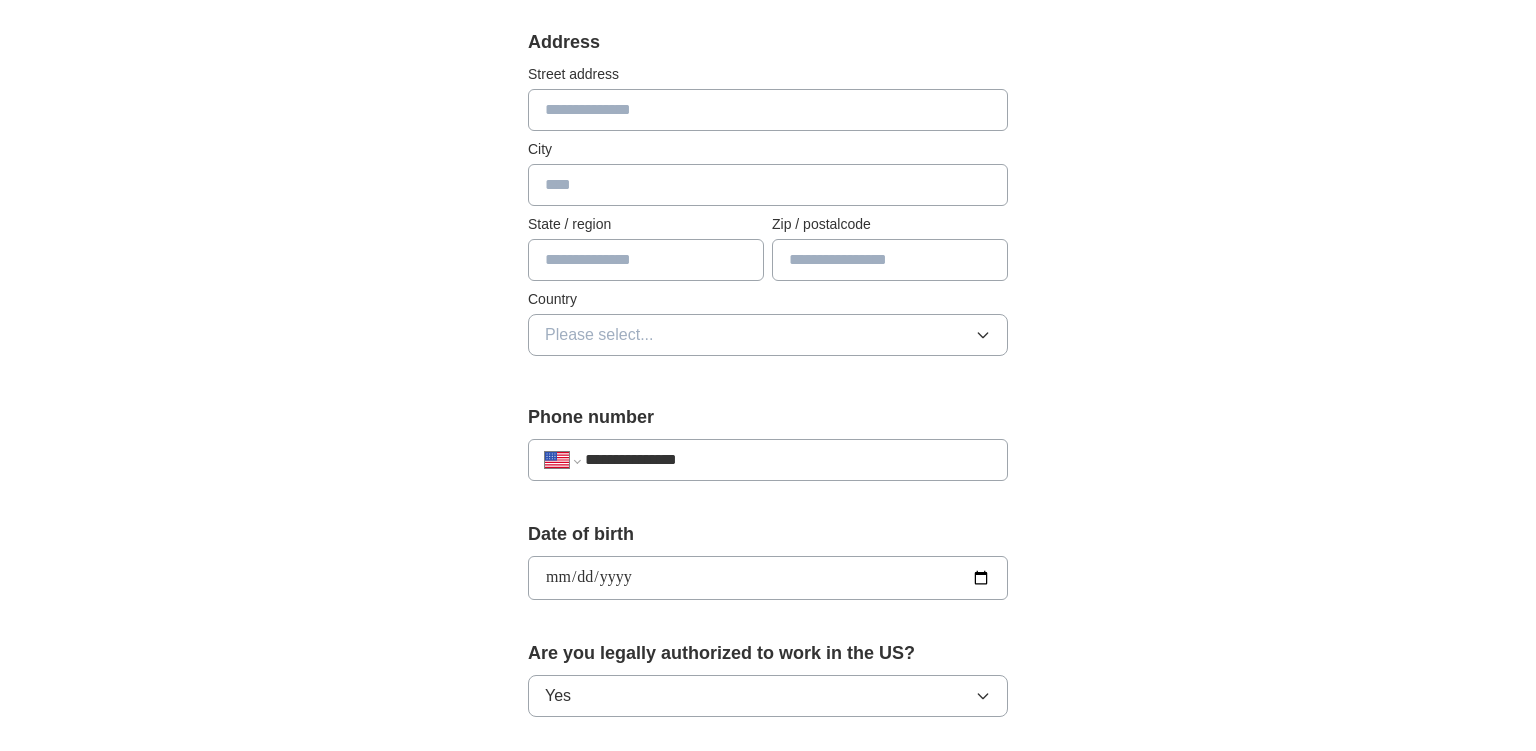scroll, scrollTop: 316, scrollLeft: 0, axis: vertical 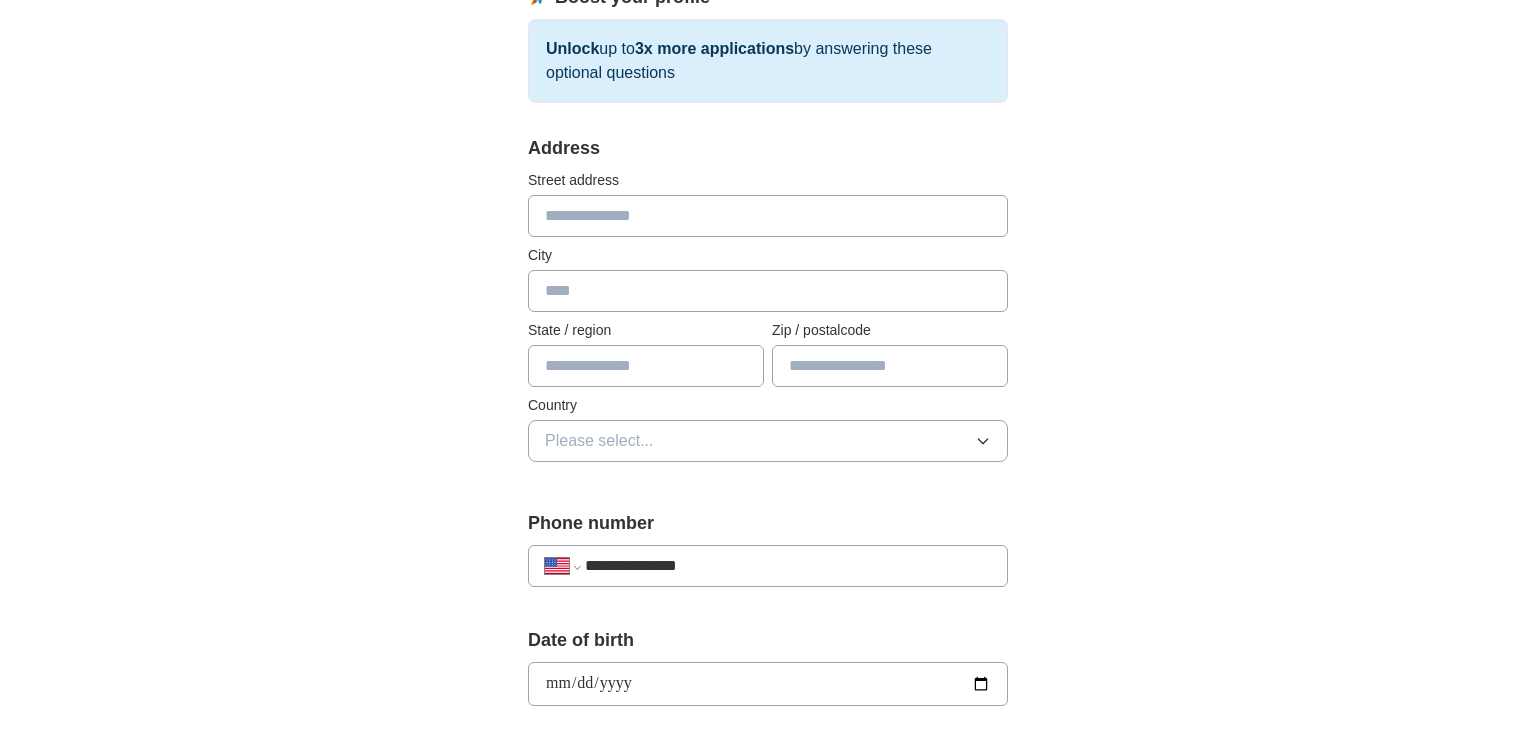 click at bounding box center (768, 216) 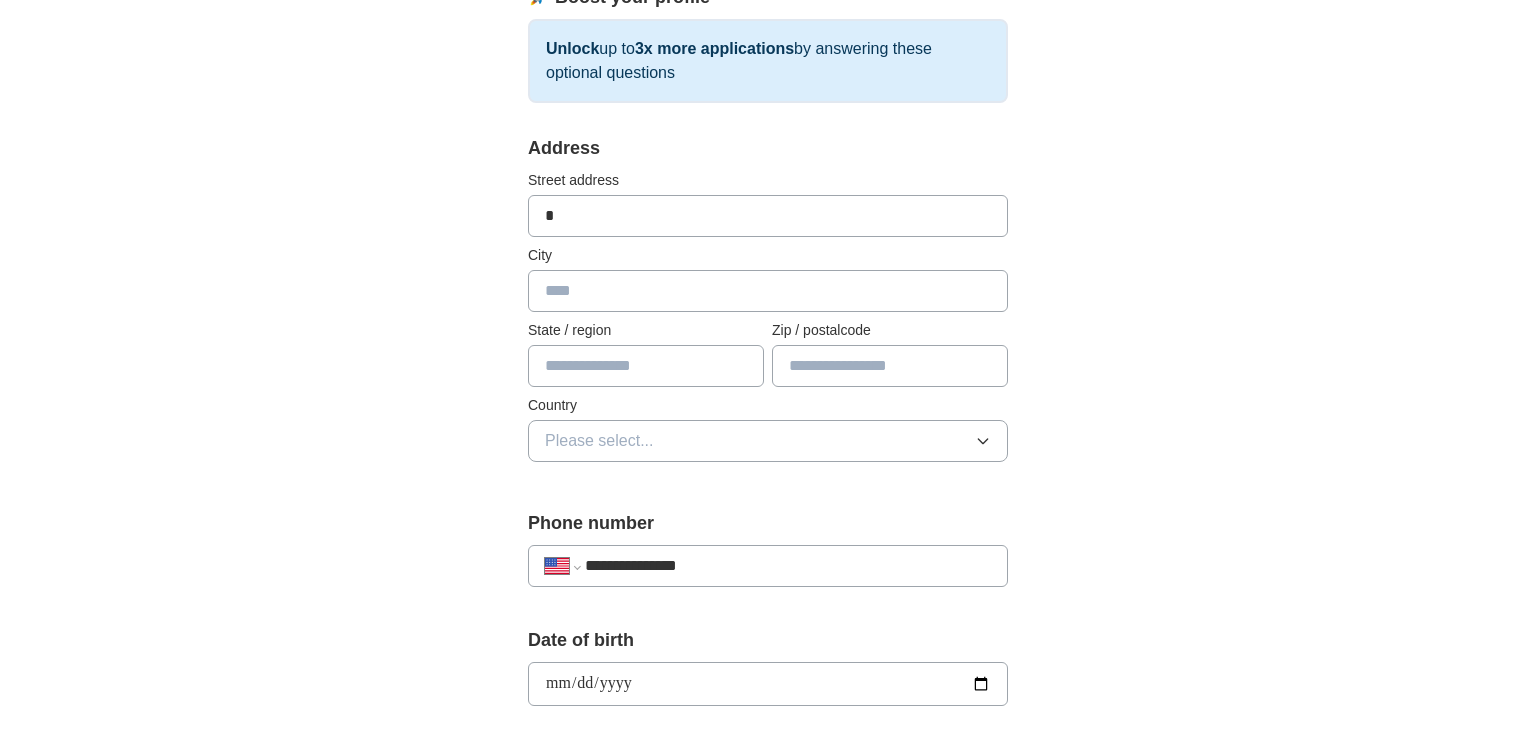 type on "**********" 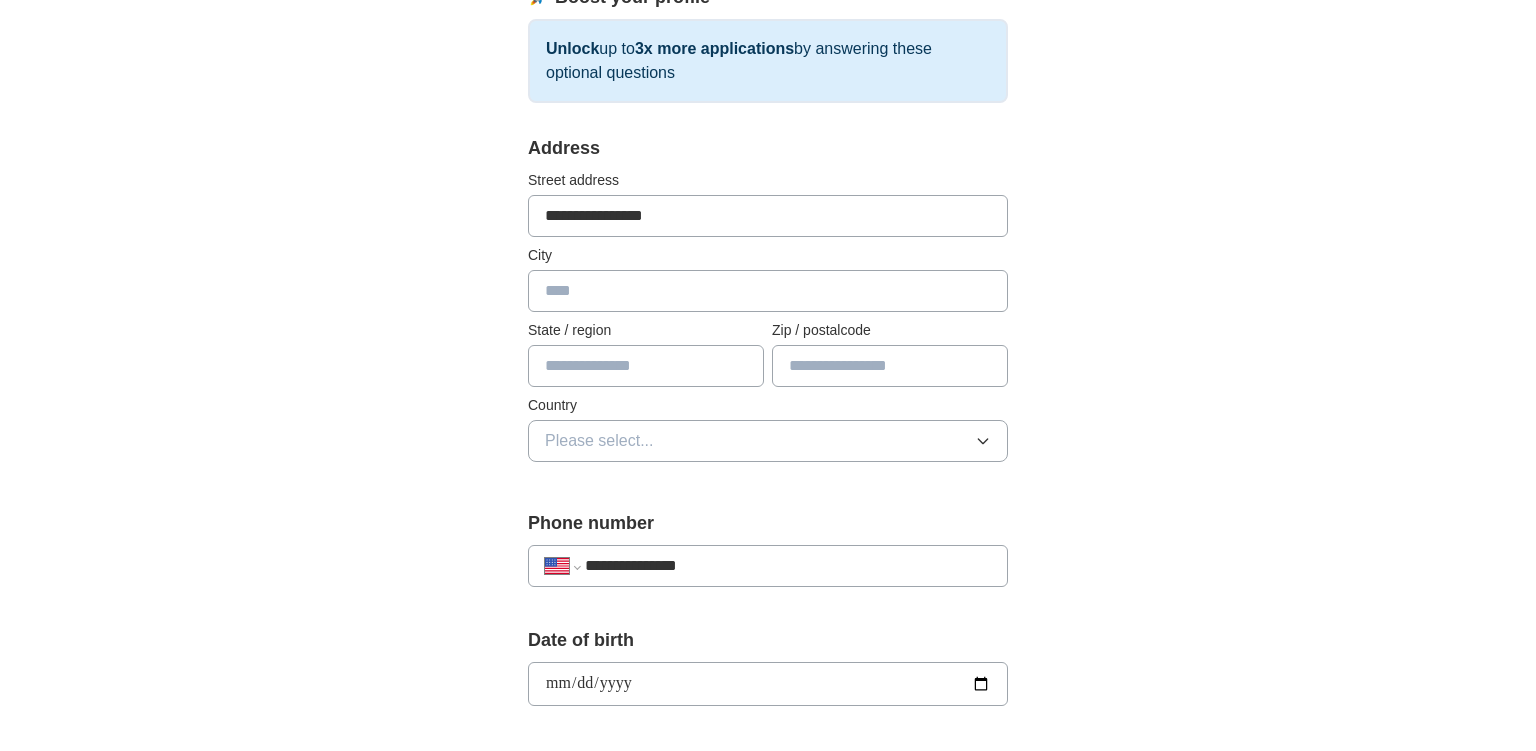 type on "*******" 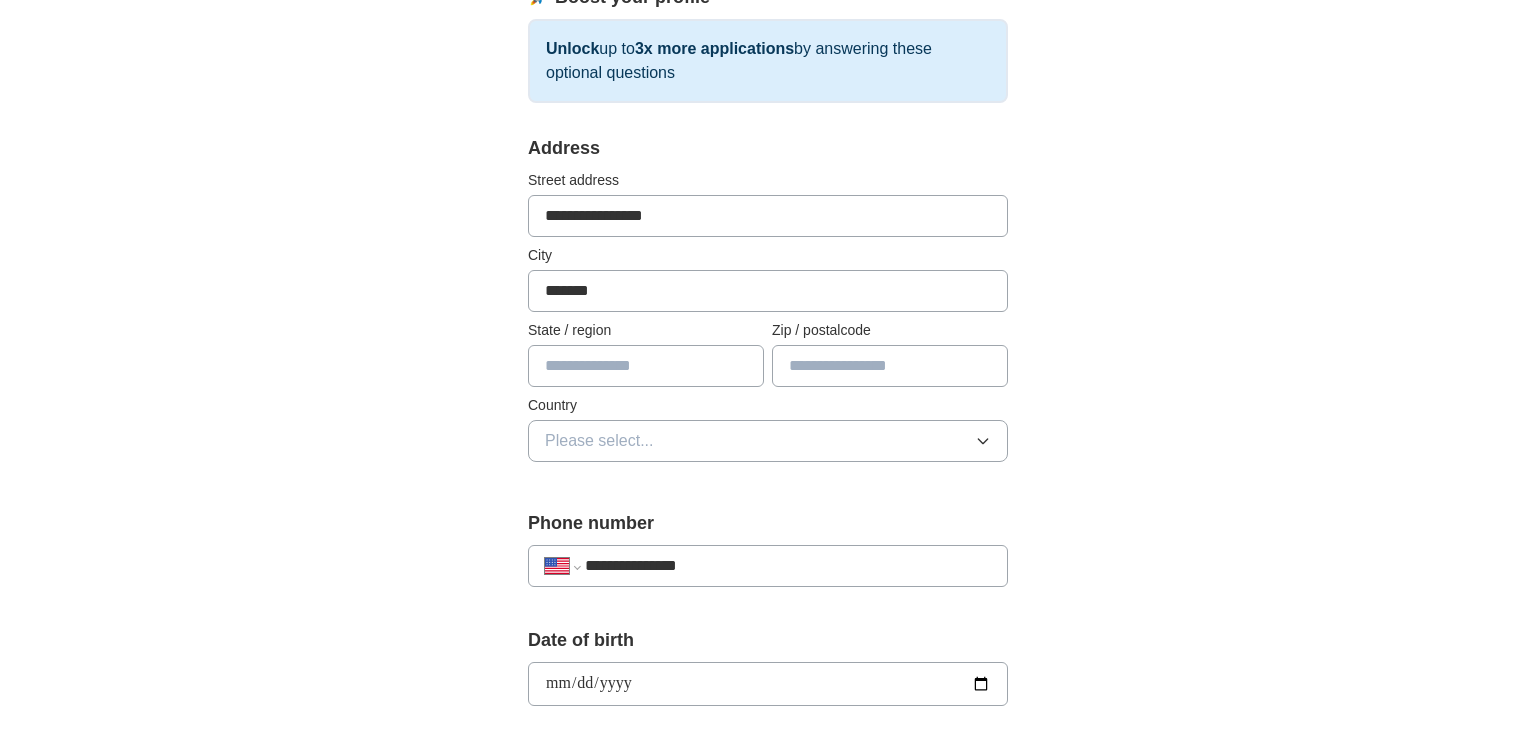 type on "**" 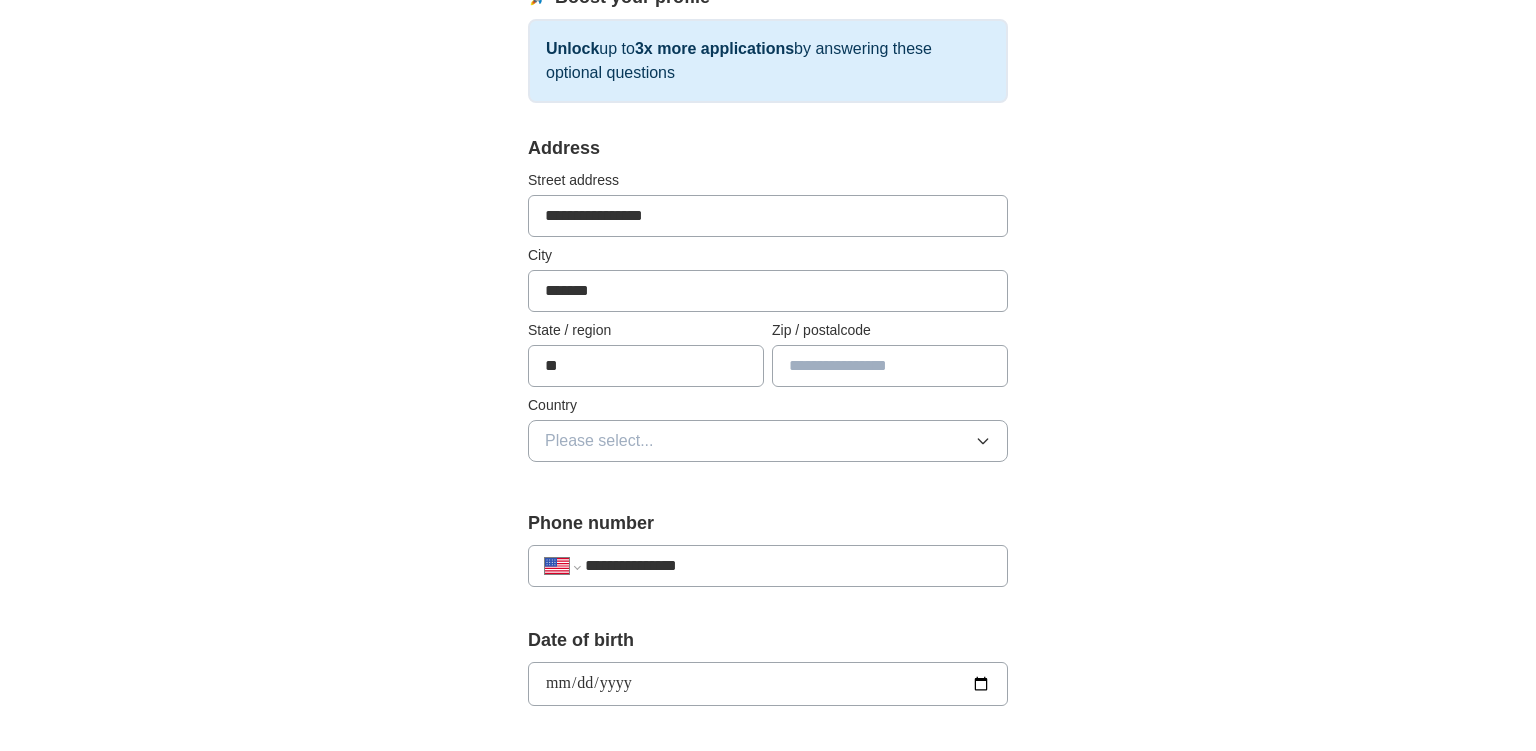 type on "*****" 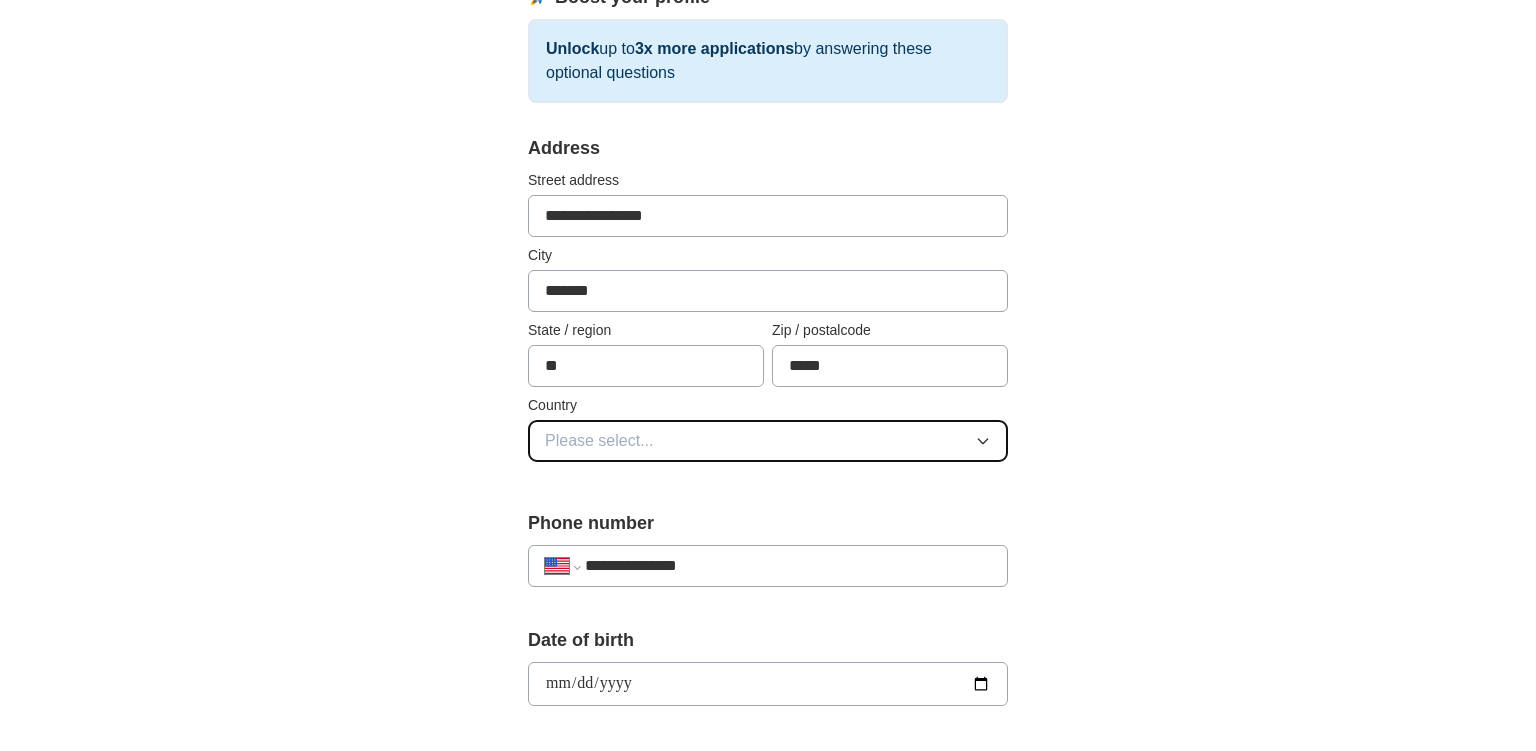 click on "Please select..." at bounding box center (768, 441) 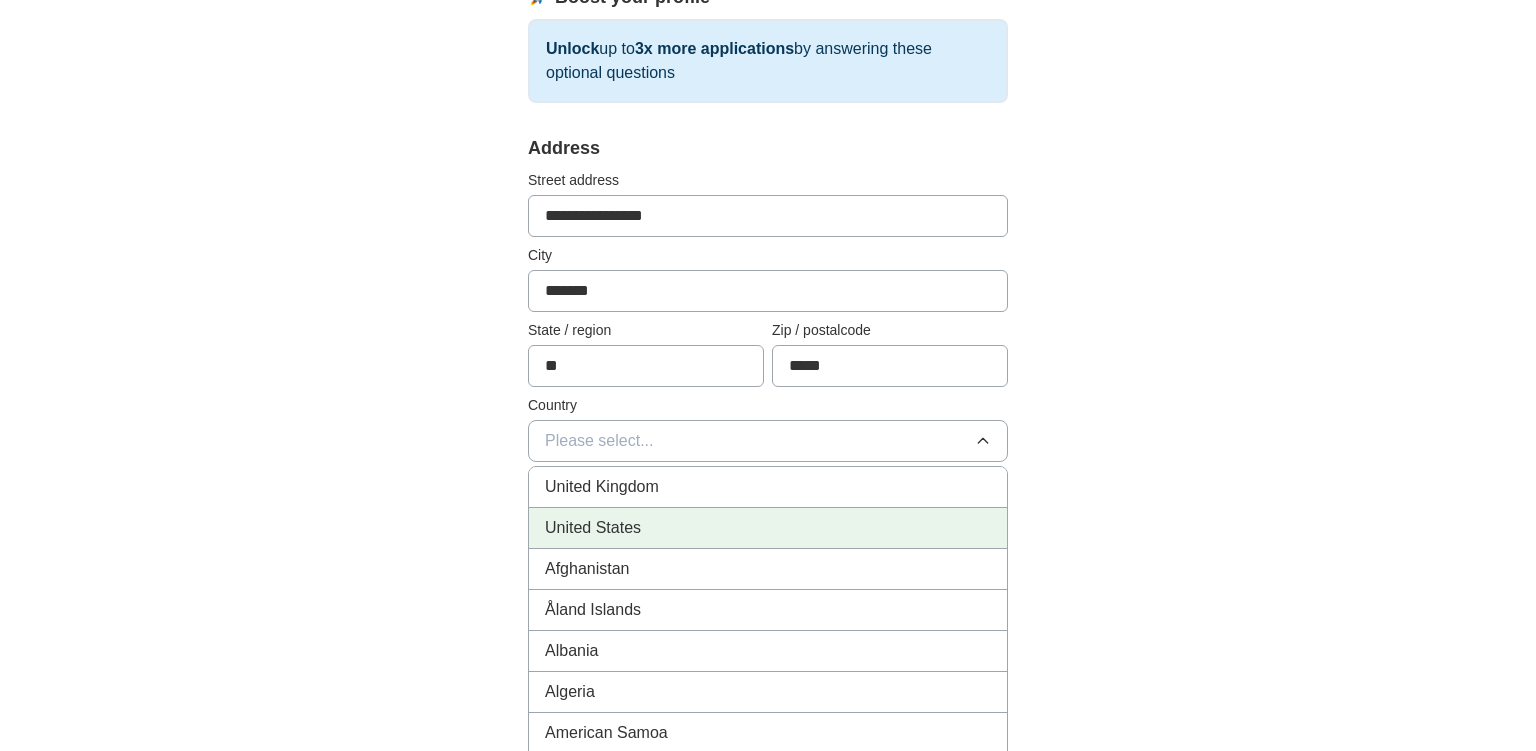 click on "United States" at bounding box center [768, 528] 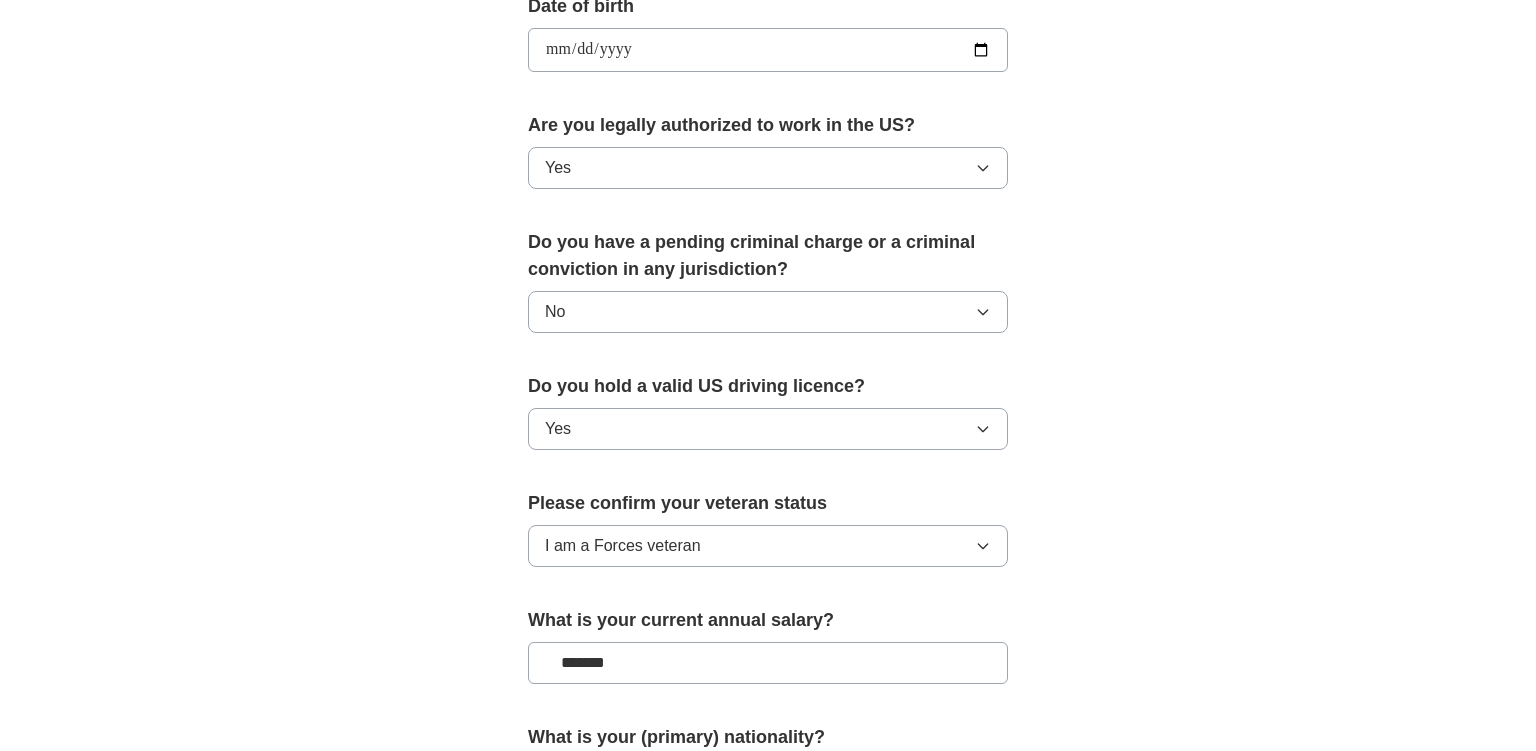 scroll, scrollTop: 1294, scrollLeft: 0, axis: vertical 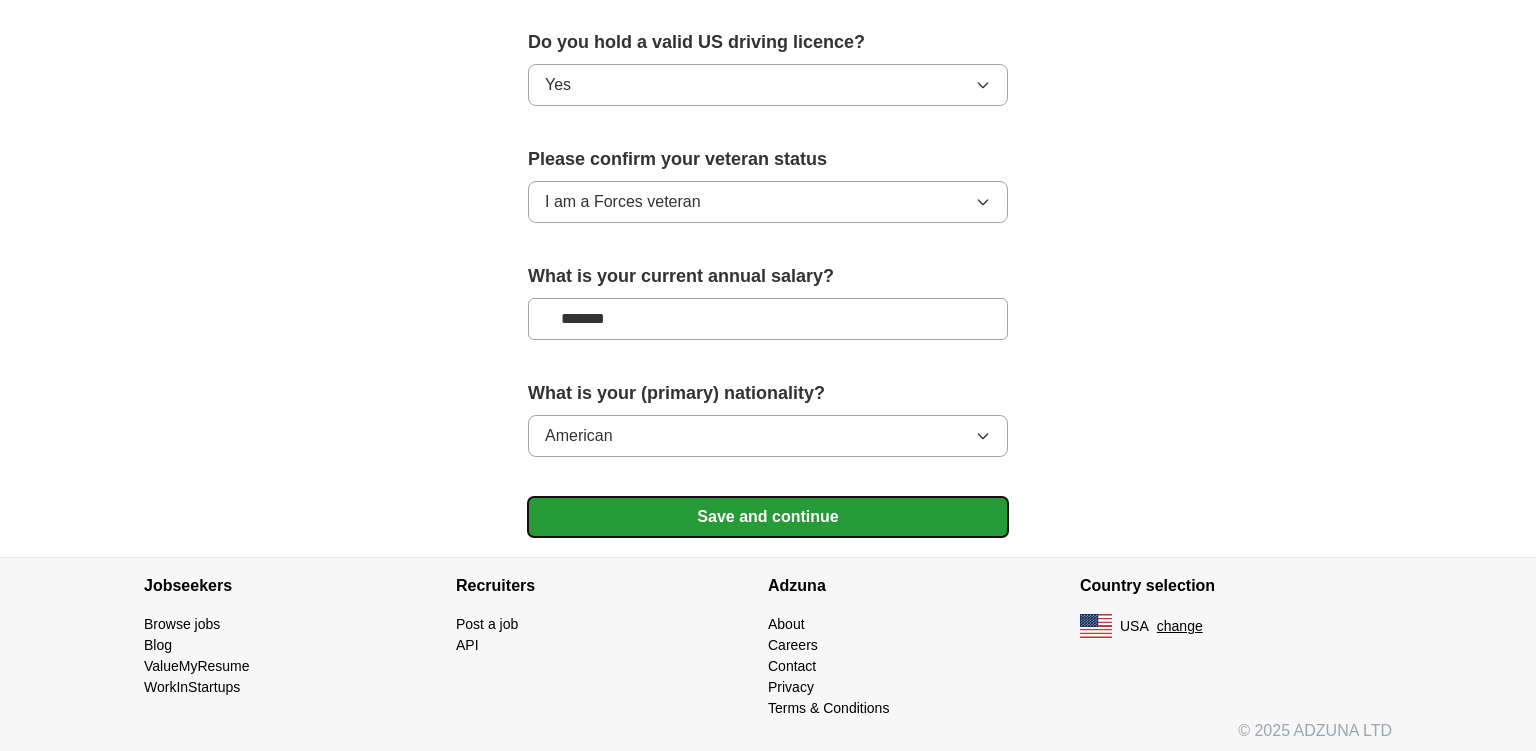 click on "Save and continue" at bounding box center (768, 517) 